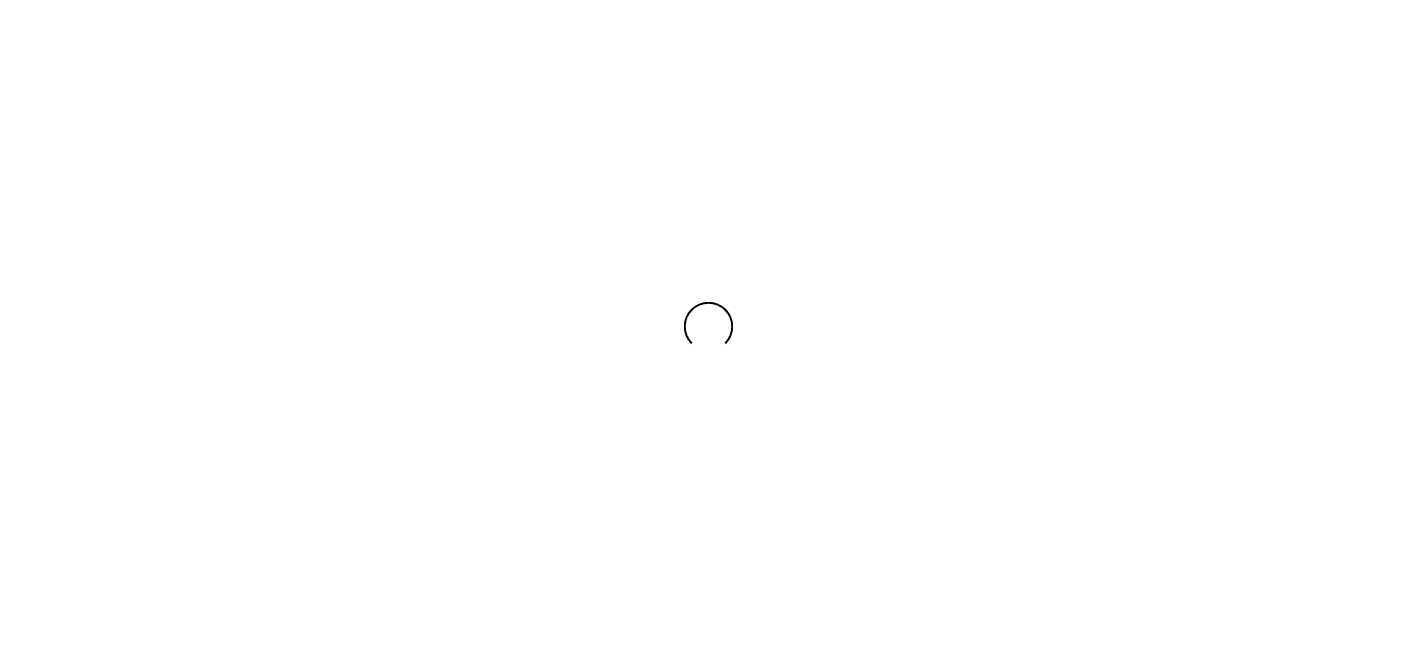 scroll, scrollTop: 0, scrollLeft: 0, axis: both 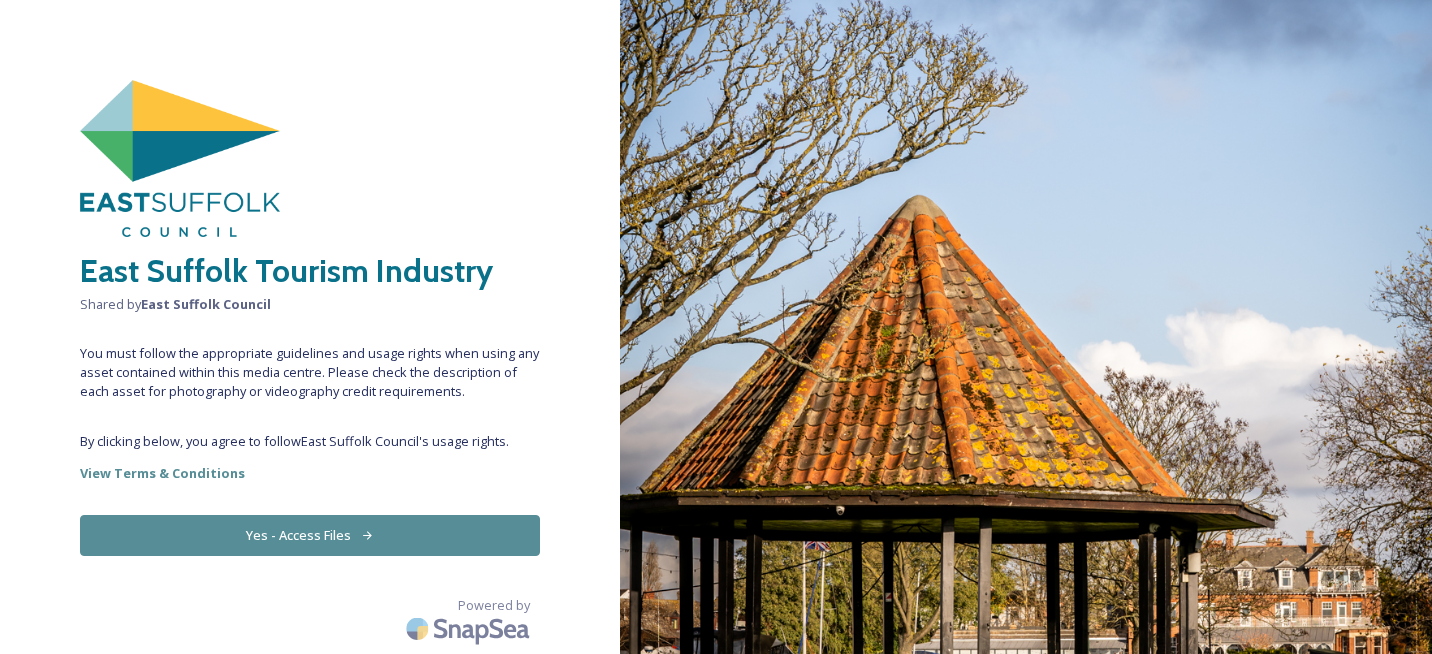 click on "Yes - Access Files" at bounding box center [310, 535] 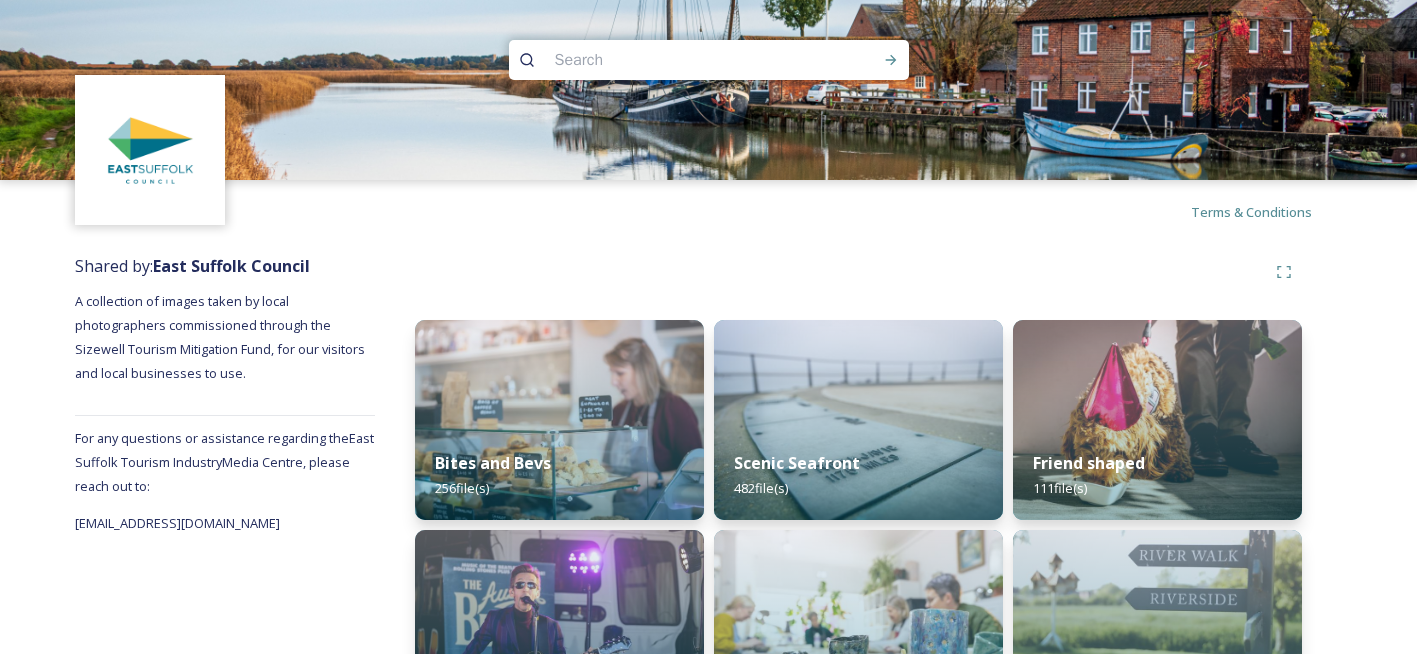 scroll, scrollTop: 306, scrollLeft: 0, axis: vertical 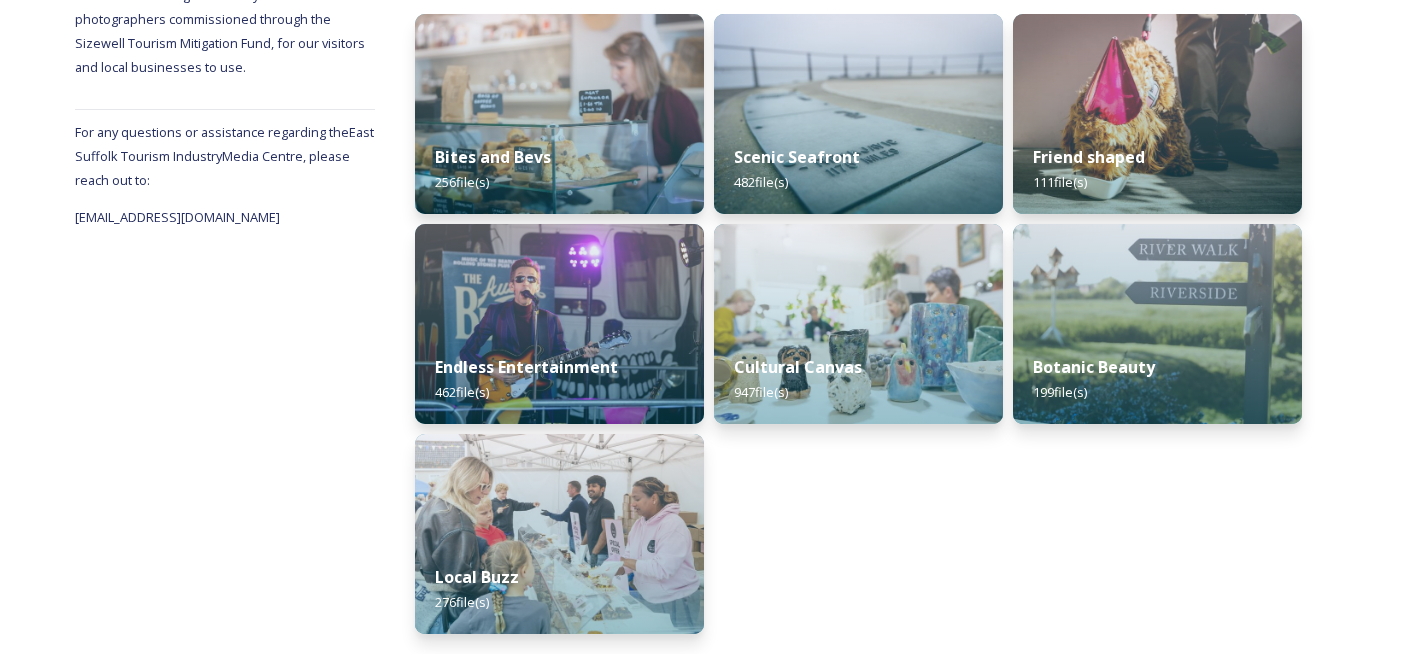 click on "Friend shaped 111  file(s) Botanic Beauty 199  file(s)" at bounding box center (1157, 324) 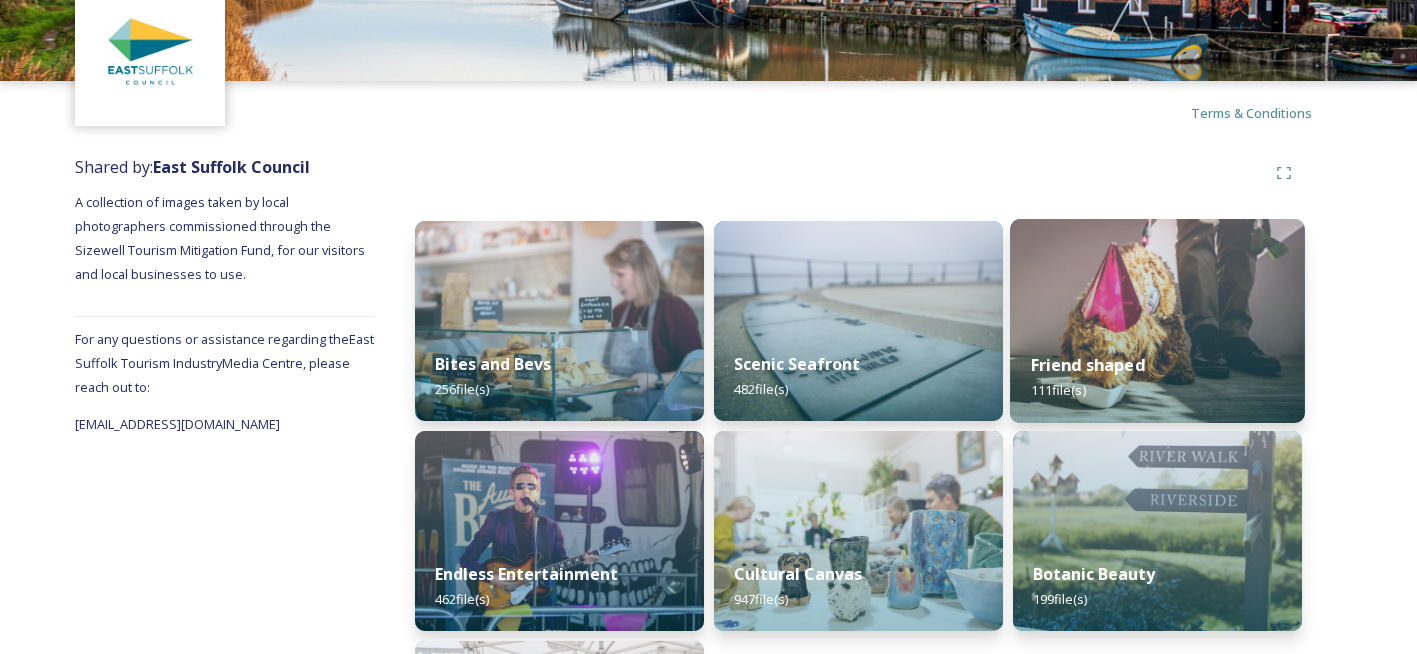 scroll, scrollTop: 100, scrollLeft: 0, axis: vertical 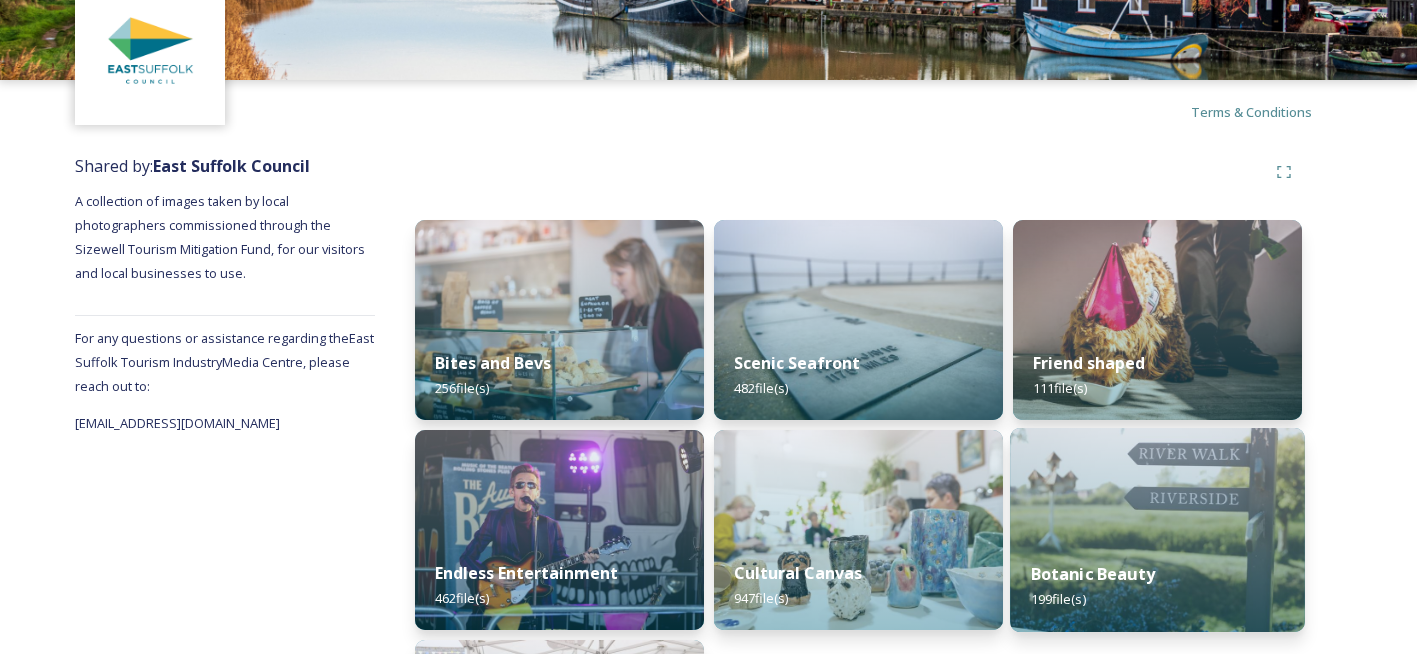click at bounding box center [1157, 530] 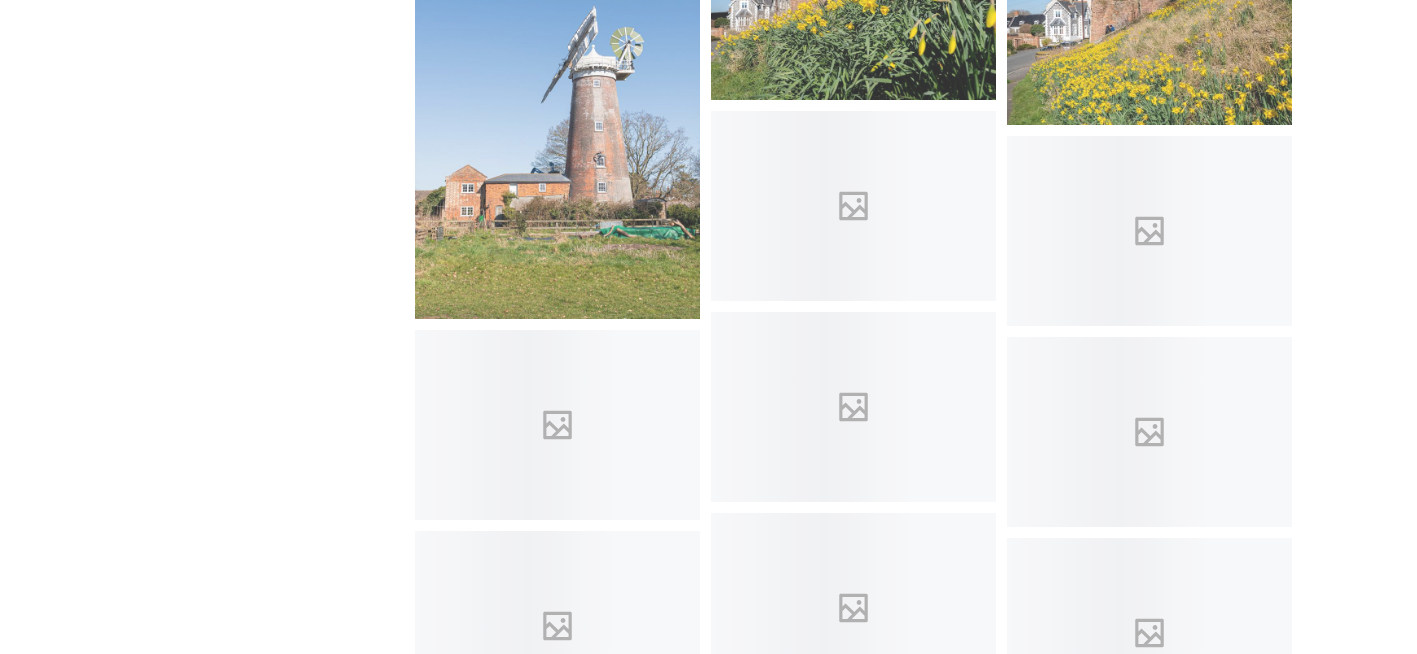 scroll, scrollTop: 14400, scrollLeft: 0, axis: vertical 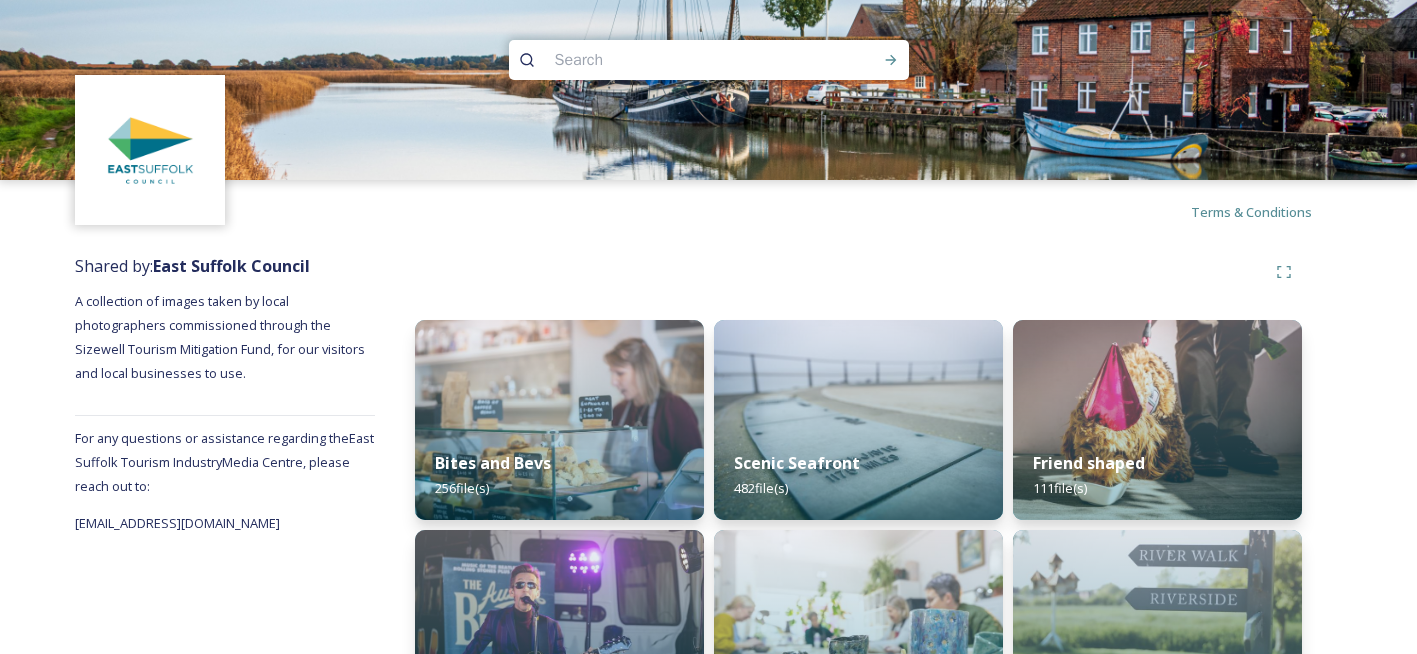 click at bounding box center (670, 60) 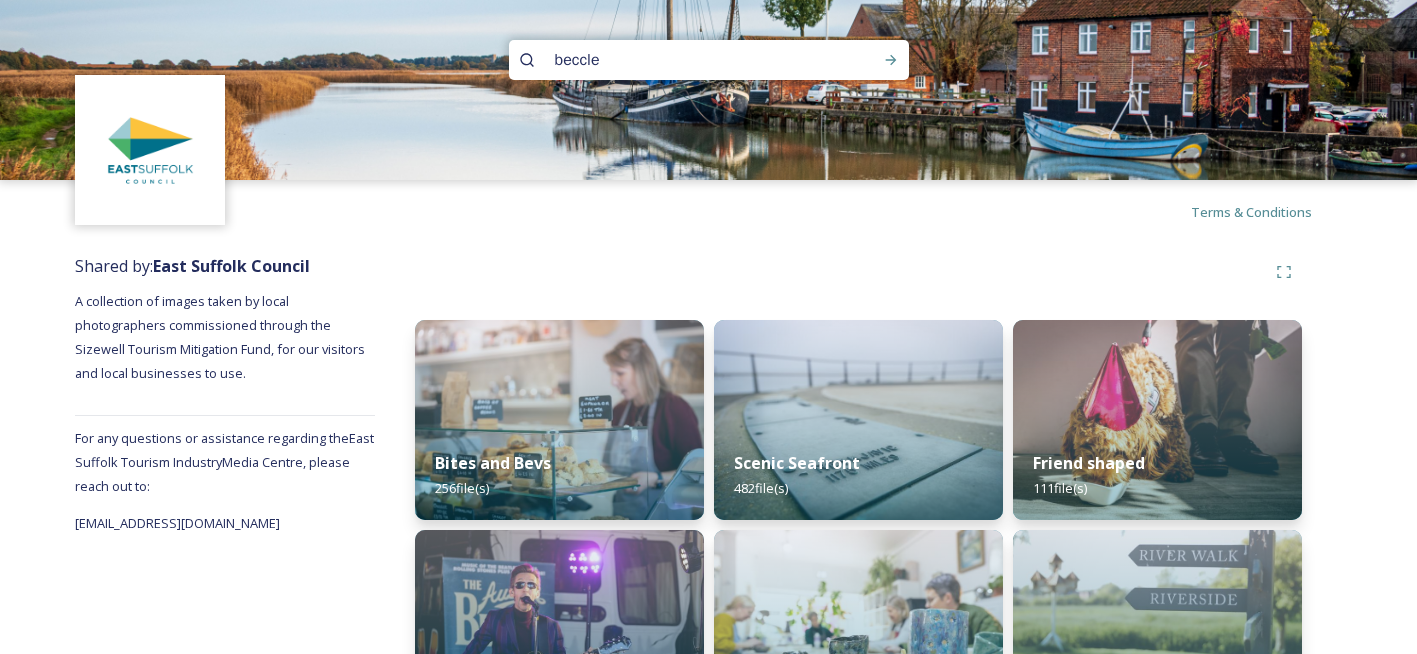 type on "beccles" 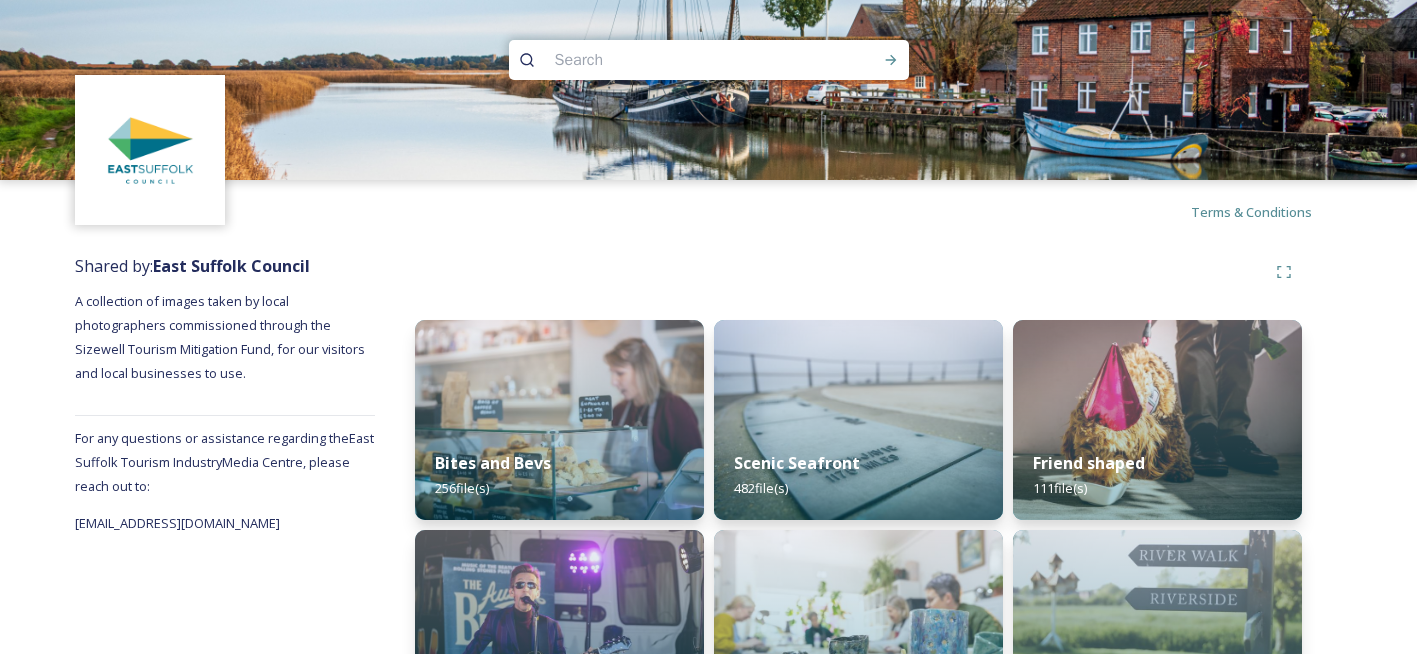 type on "#" 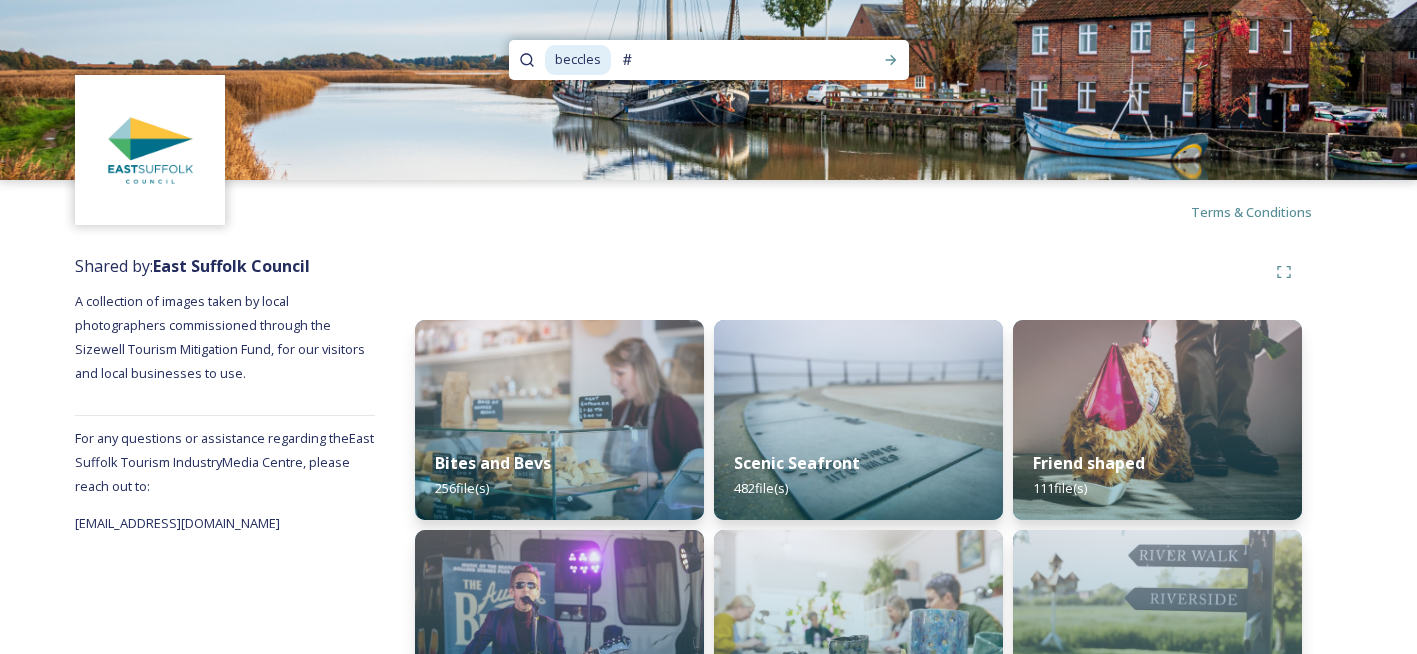 type 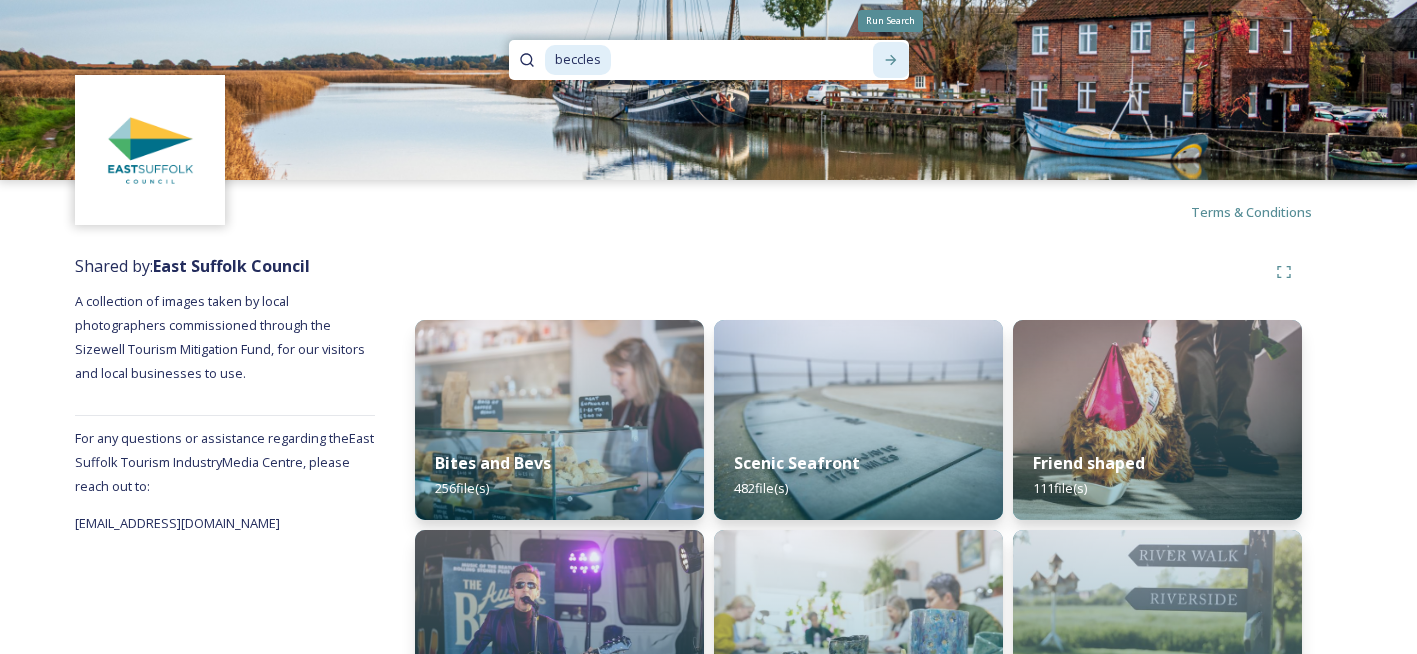 click 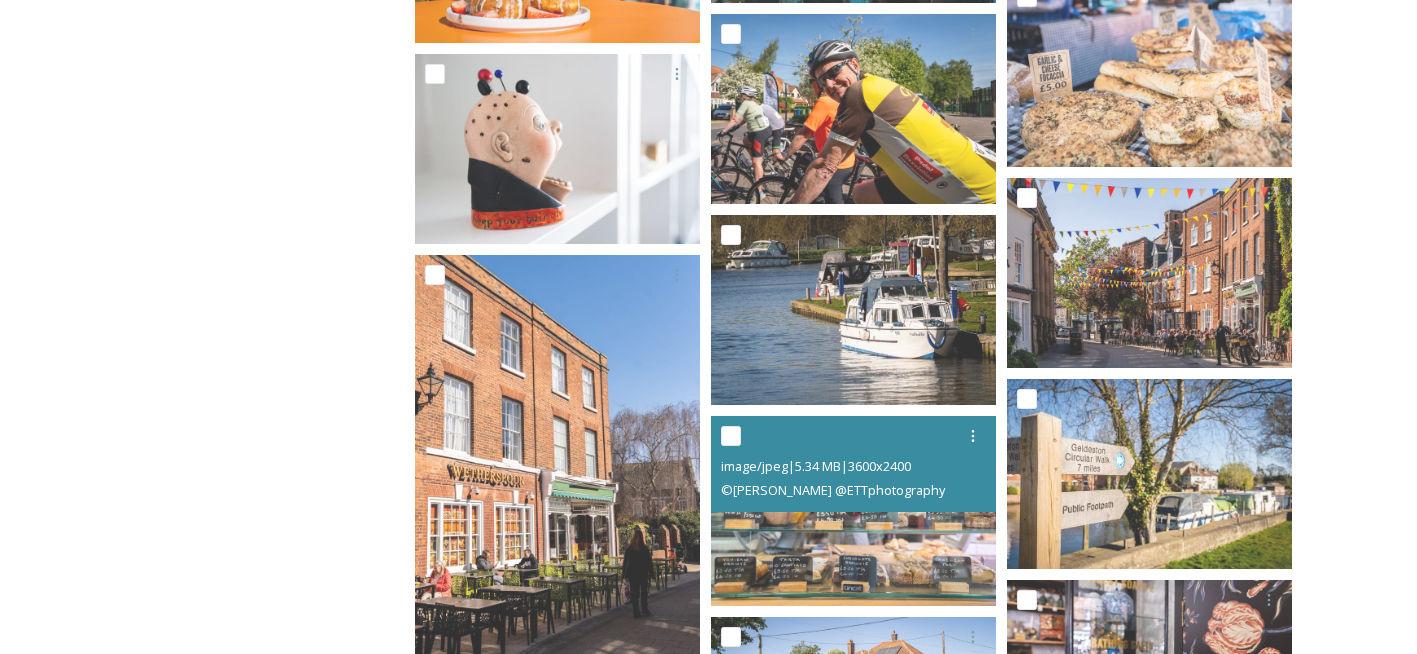 scroll, scrollTop: 12039, scrollLeft: 0, axis: vertical 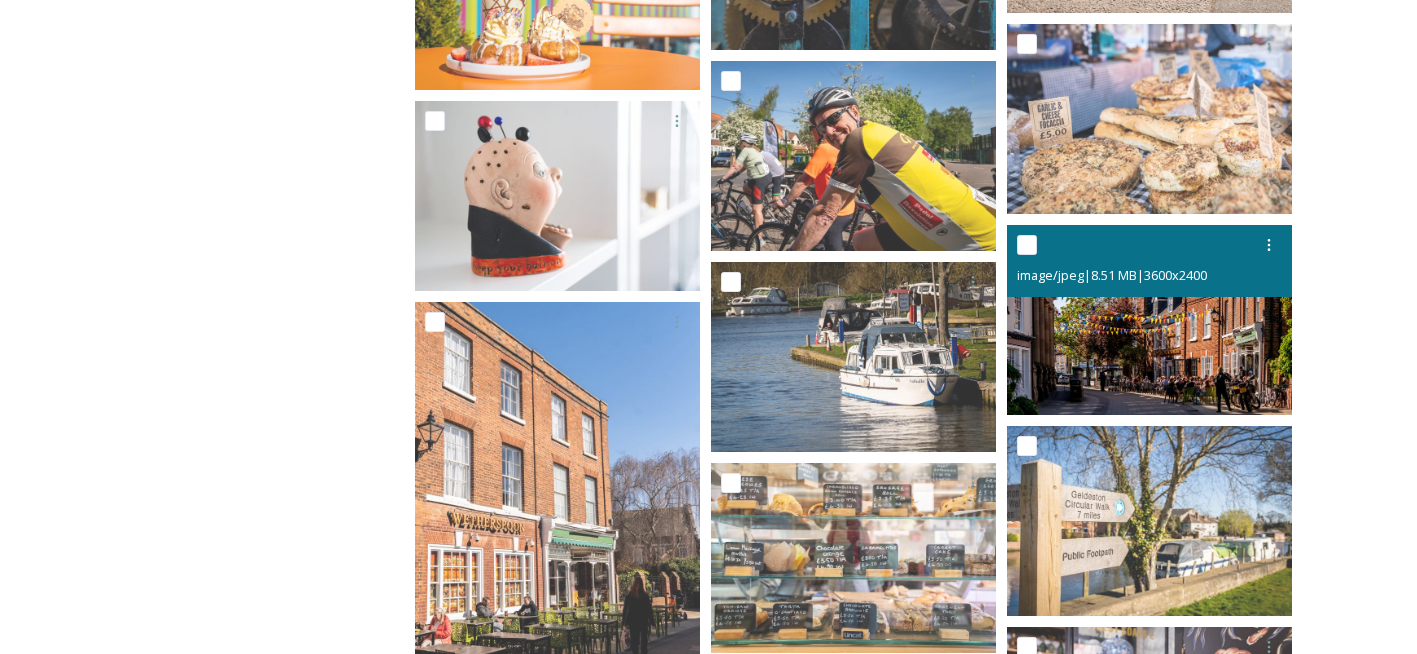 click at bounding box center [1149, 320] 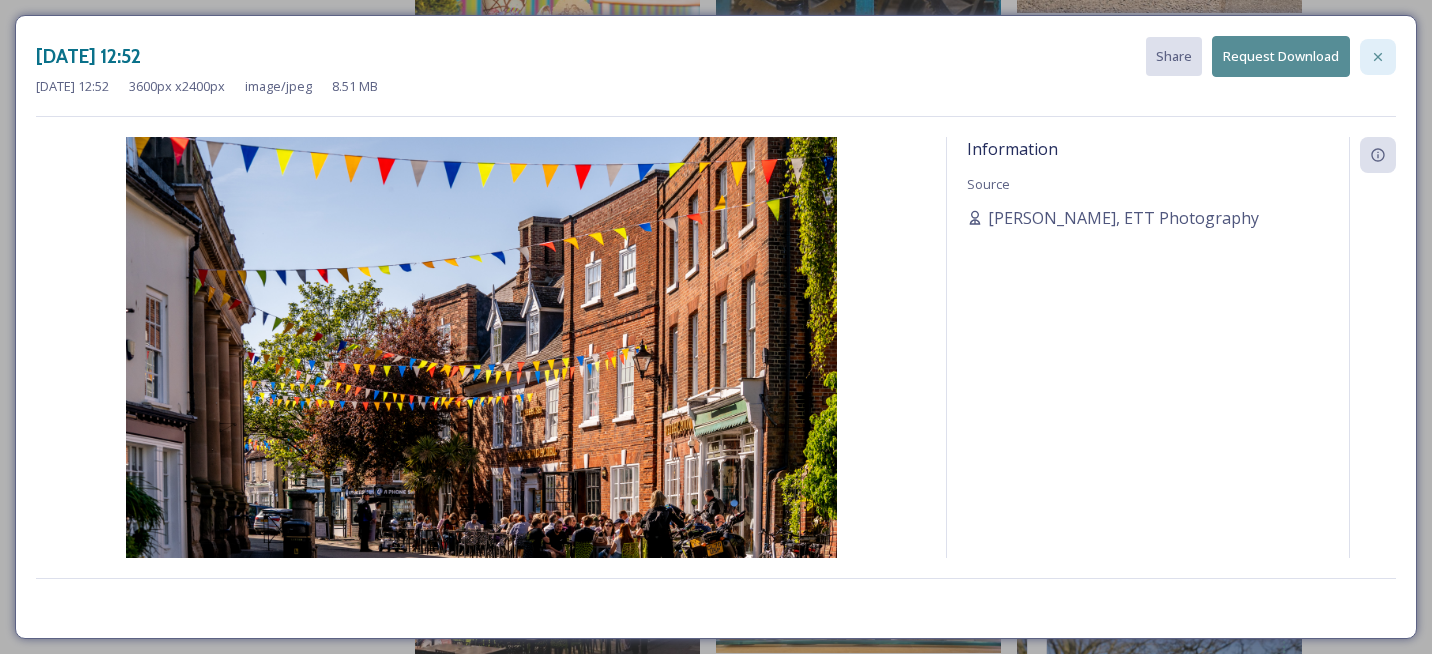 click 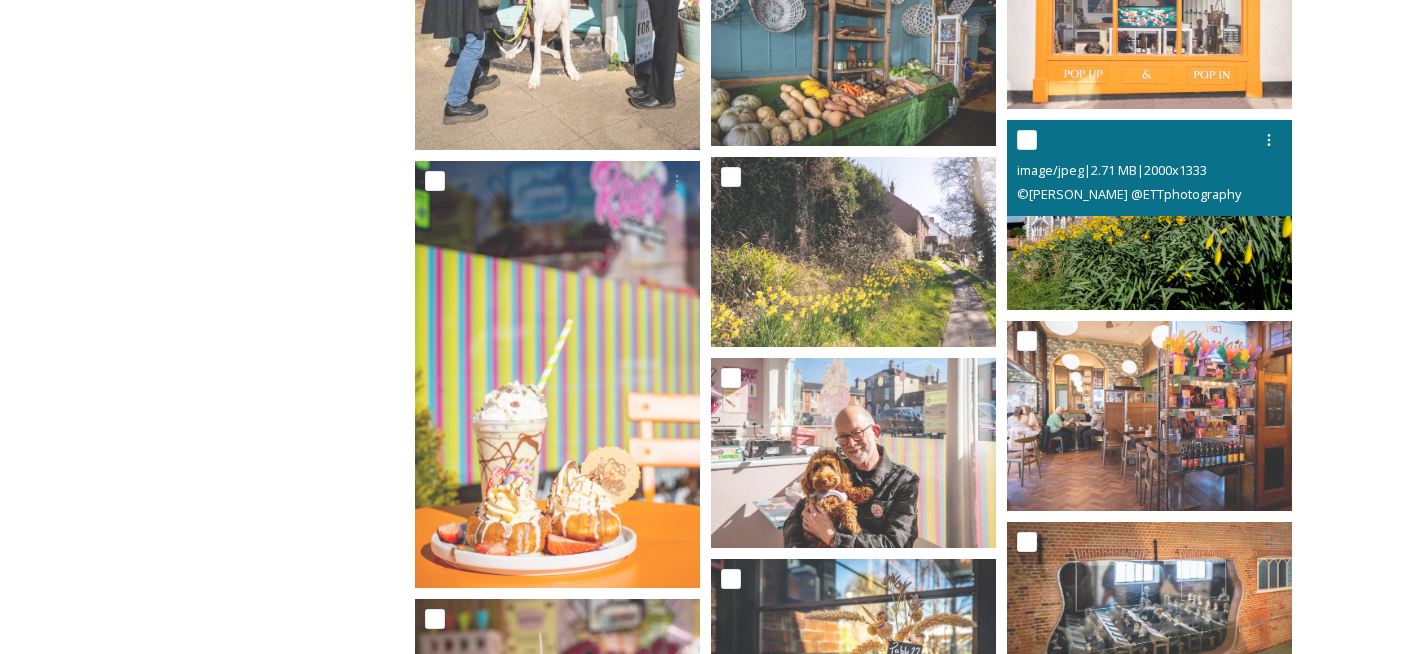 scroll, scrollTop: 10939, scrollLeft: 0, axis: vertical 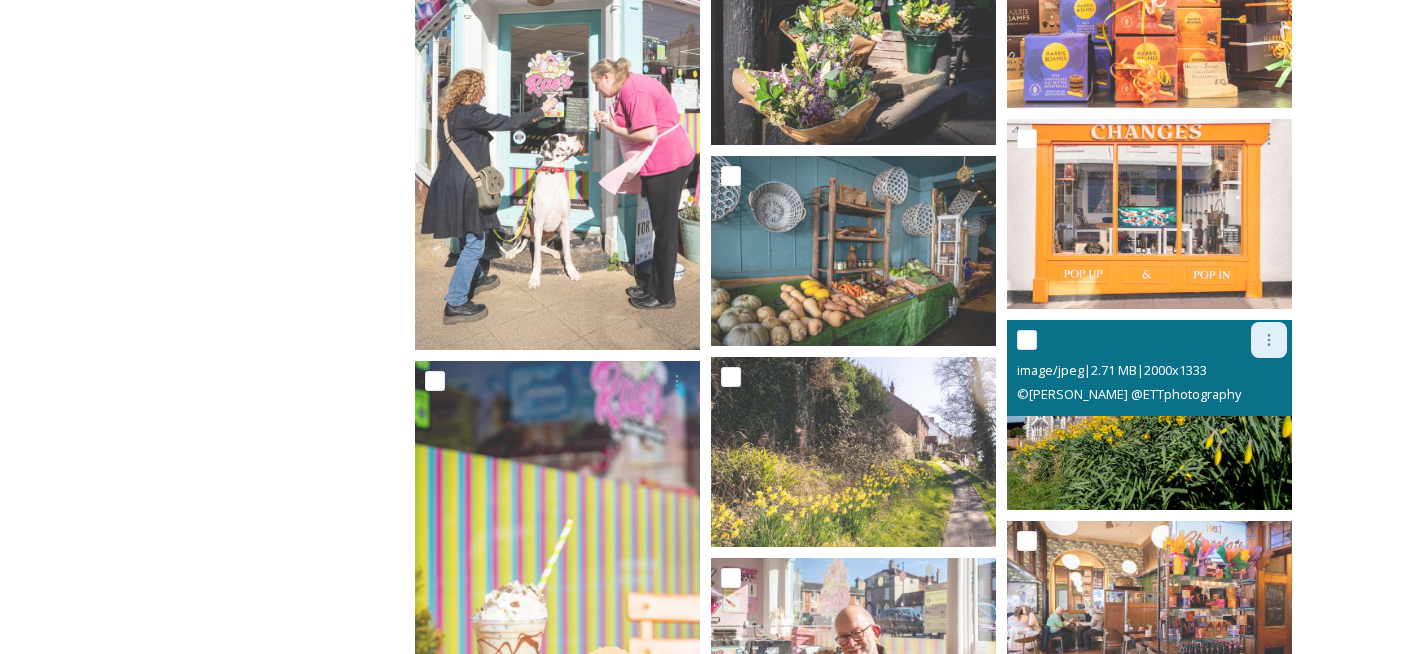 click 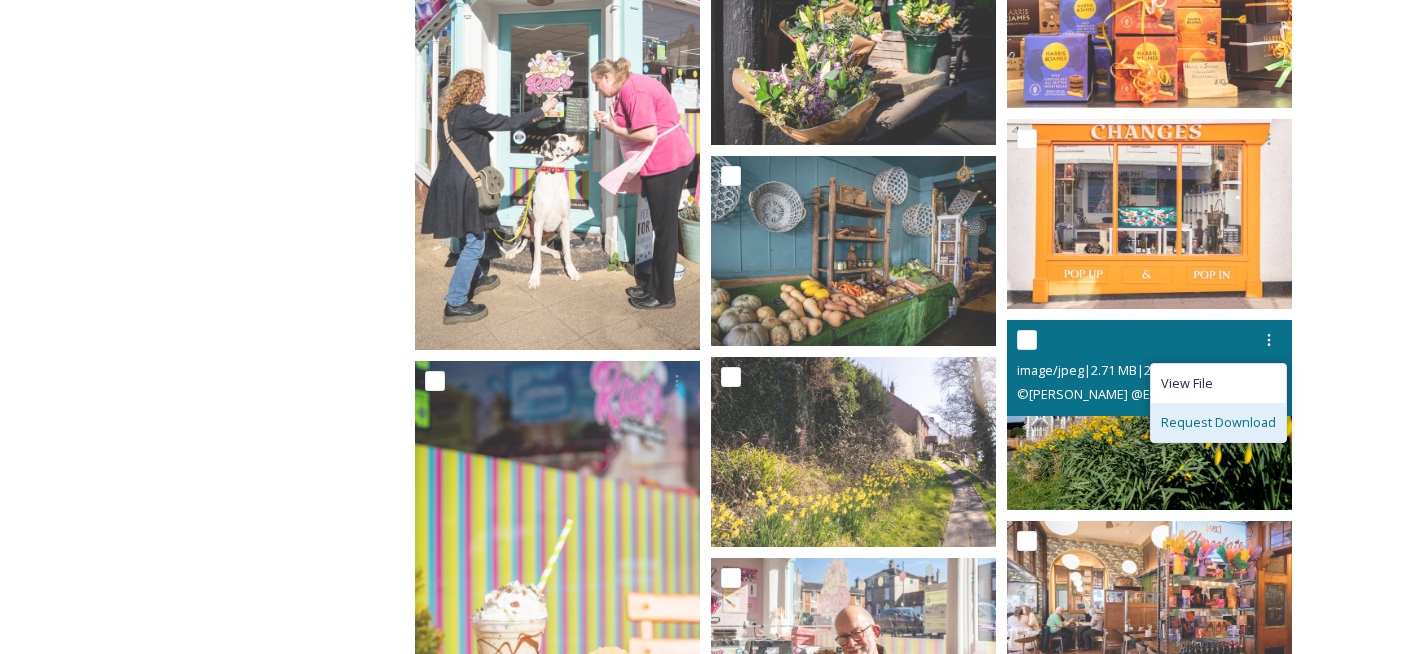 click on "Request Download" at bounding box center [1218, 422] 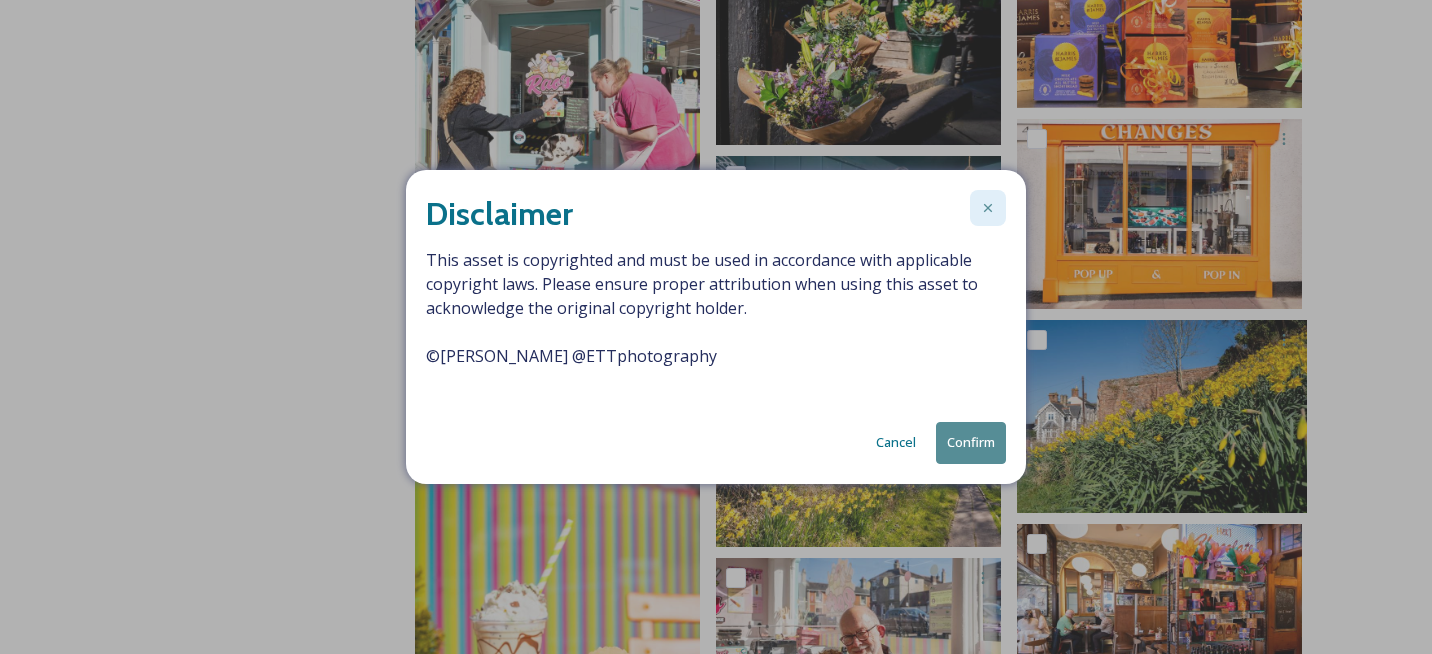 click 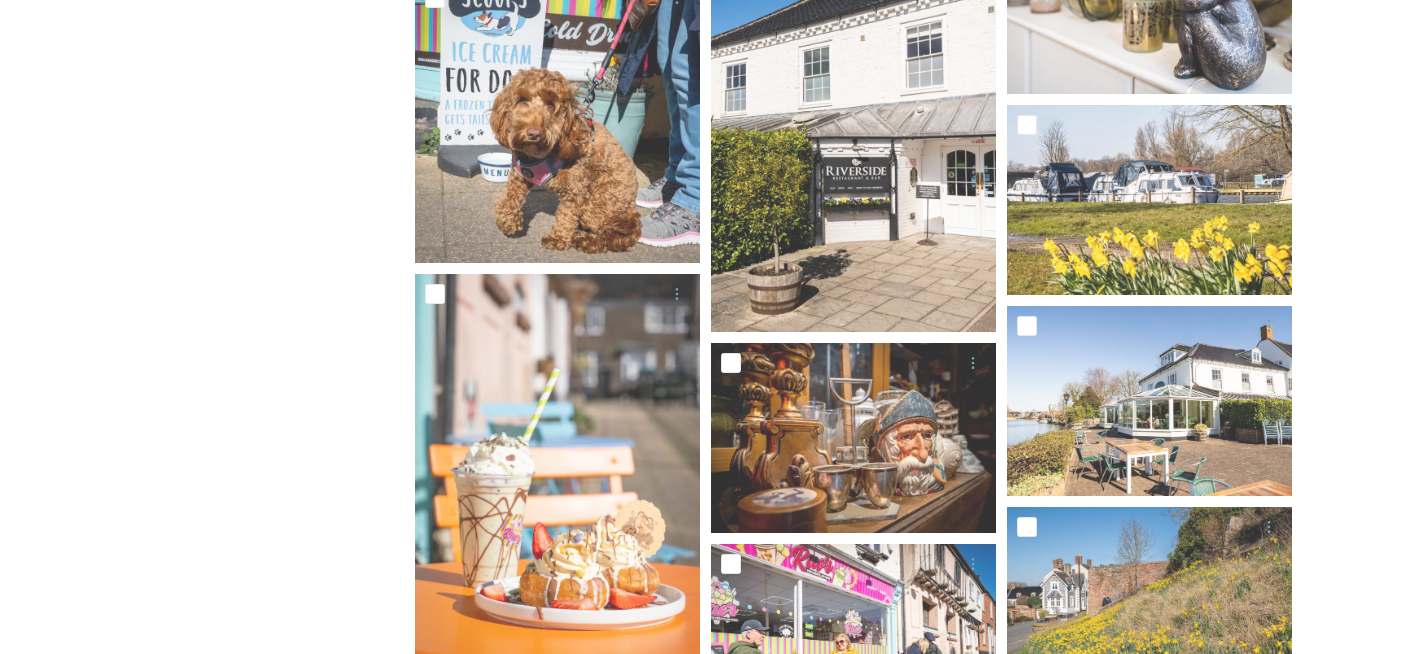 scroll, scrollTop: 10139, scrollLeft: 0, axis: vertical 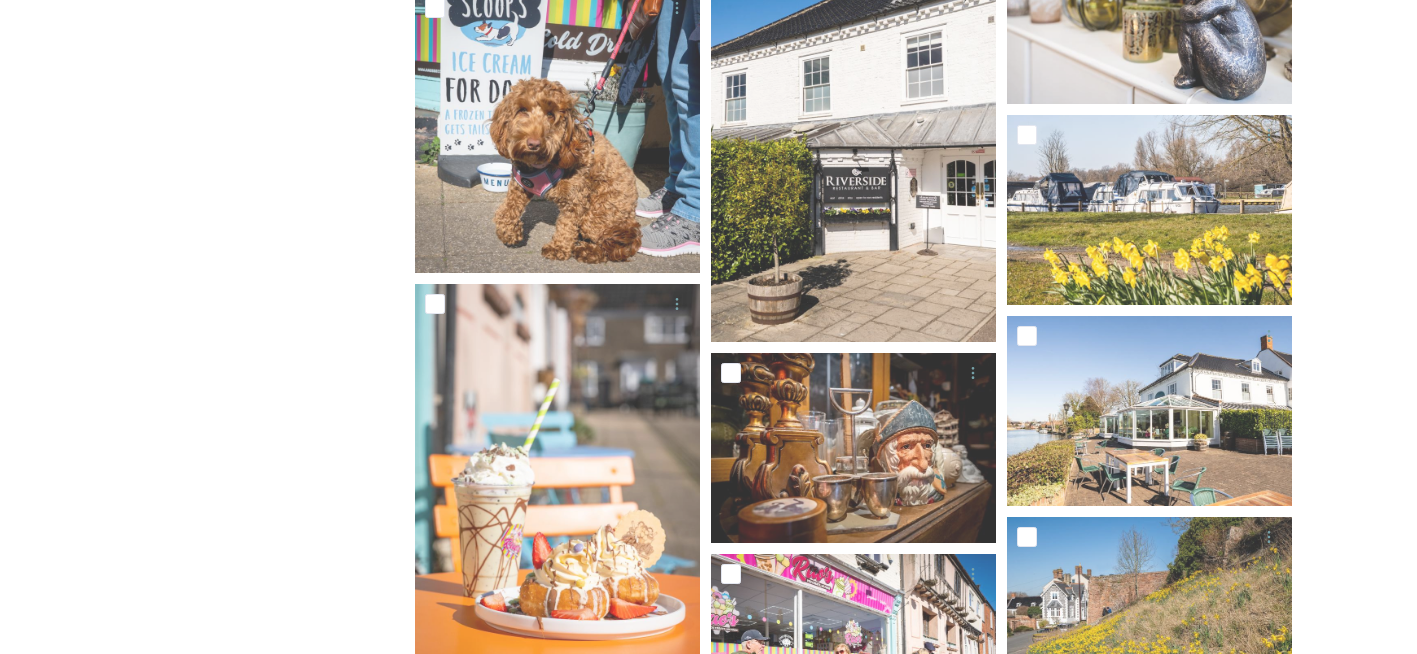 click on "East Suffolk Tourism Industry A collection of images taken by local photographers commissioned through the Sizewell Tourism Mitigation Fund, for our visitors and local businesses to use. For any questions or assistance regarding the  East Suffolk Tourism Industry  Media Centre, please reach out to: [EMAIL_ADDRESS][DOMAIN_NAME] East Suffolk Tourism Industry Search 393  file s Filters Date Created Select all You've reached the end" at bounding box center [708, 4679] 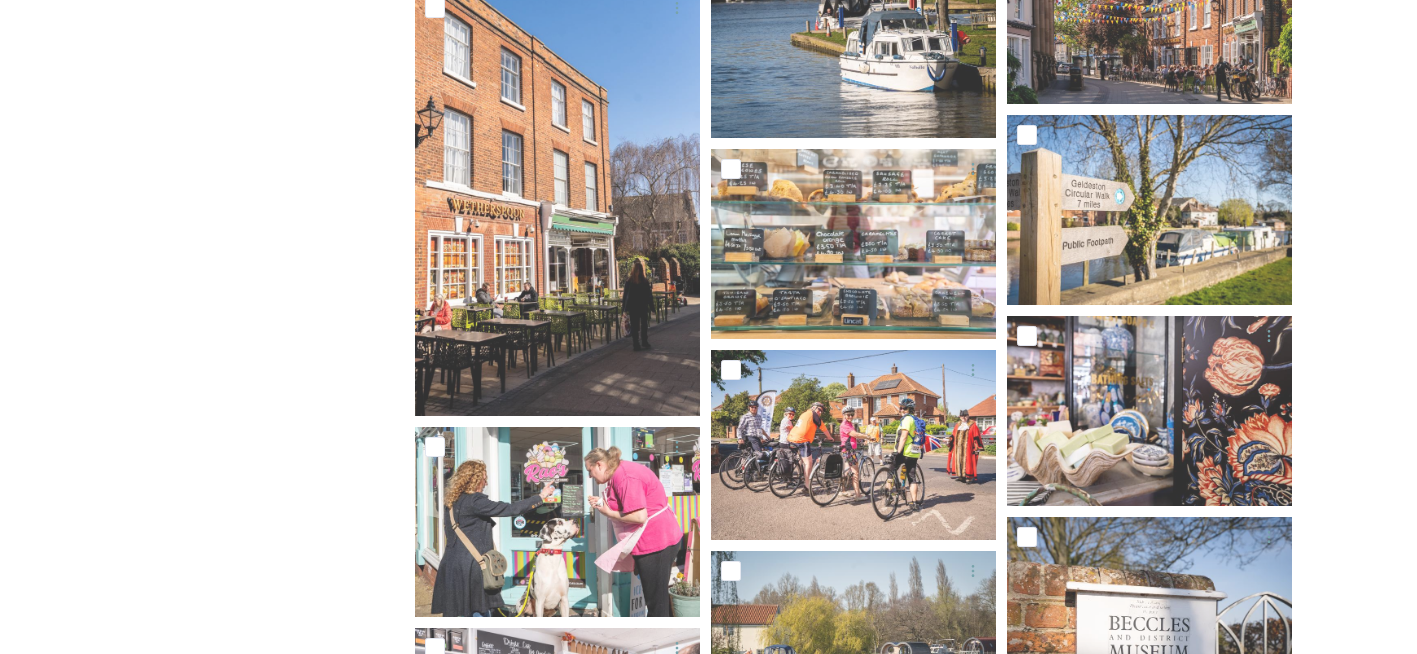 scroll, scrollTop: 12339, scrollLeft: 0, axis: vertical 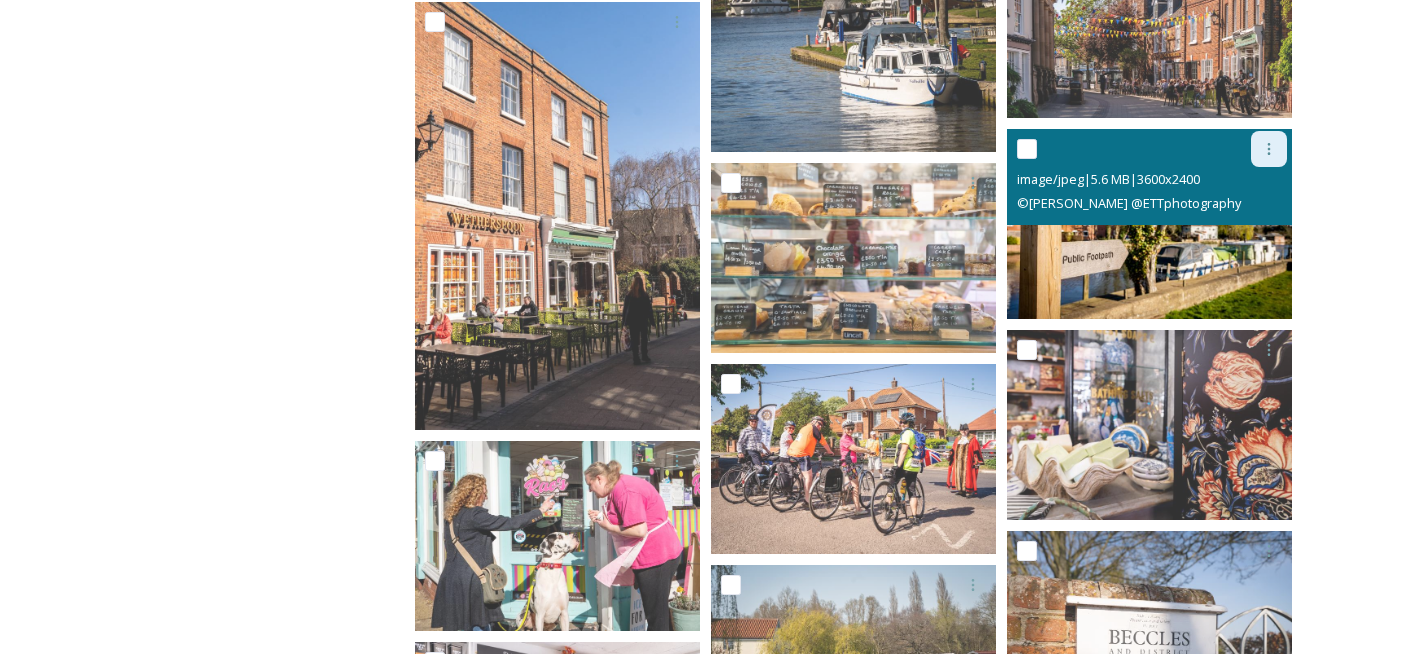 click at bounding box center (1269, 149) 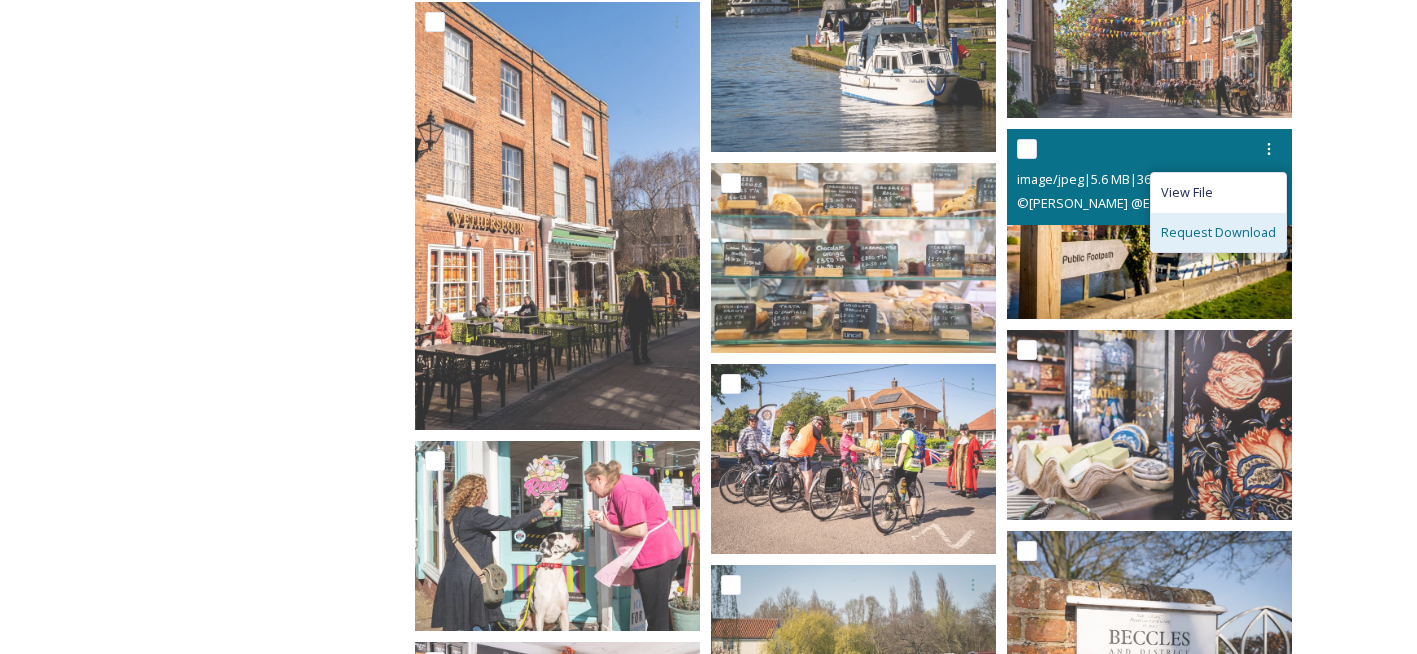 click on "Request Download" at bounding box center [1218, 232] 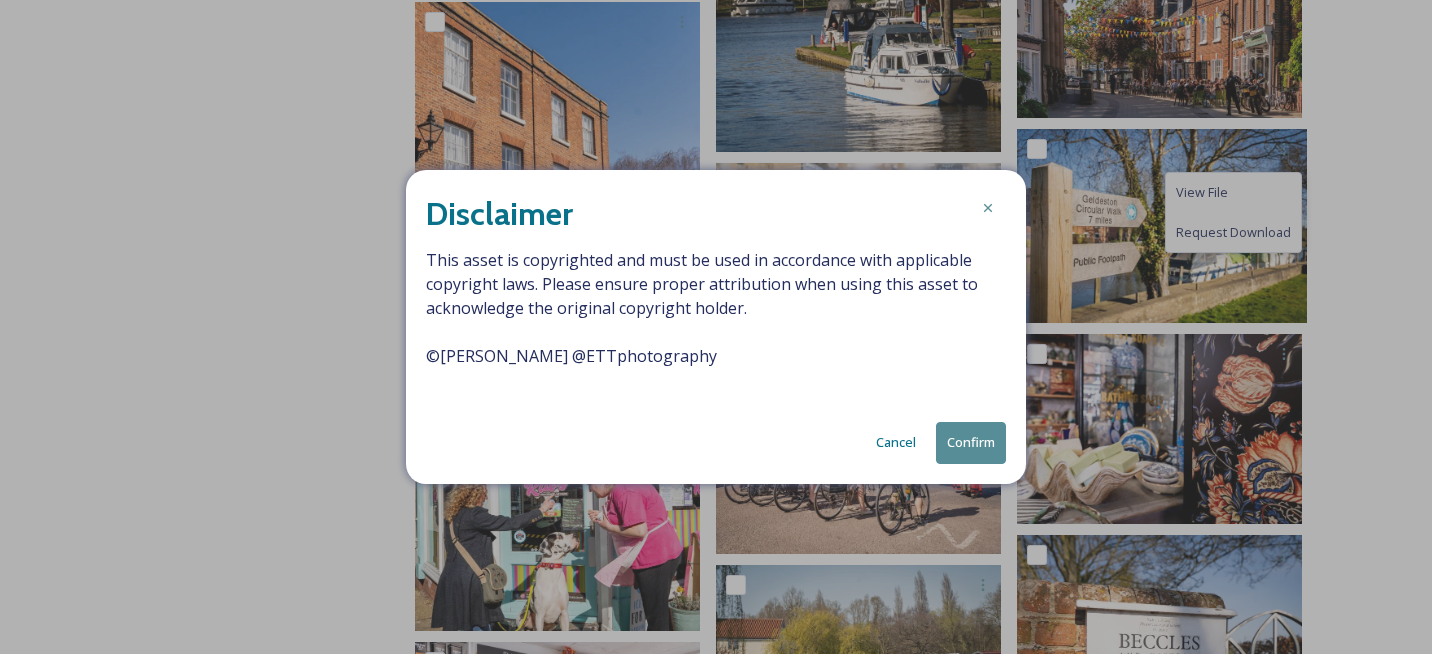 click on "Cancel" at bounding box center (896, 442) 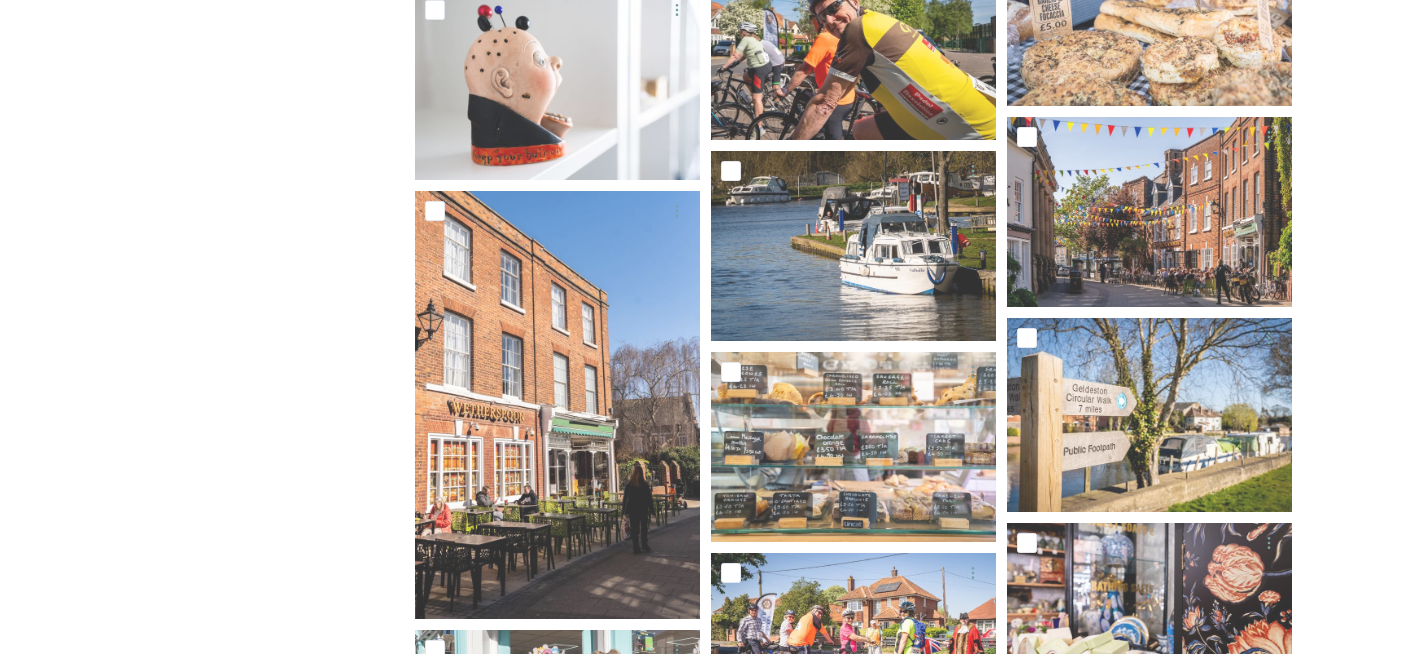 scroll, scrollTop: 12039, scrollLeft: 0, axis: vertical 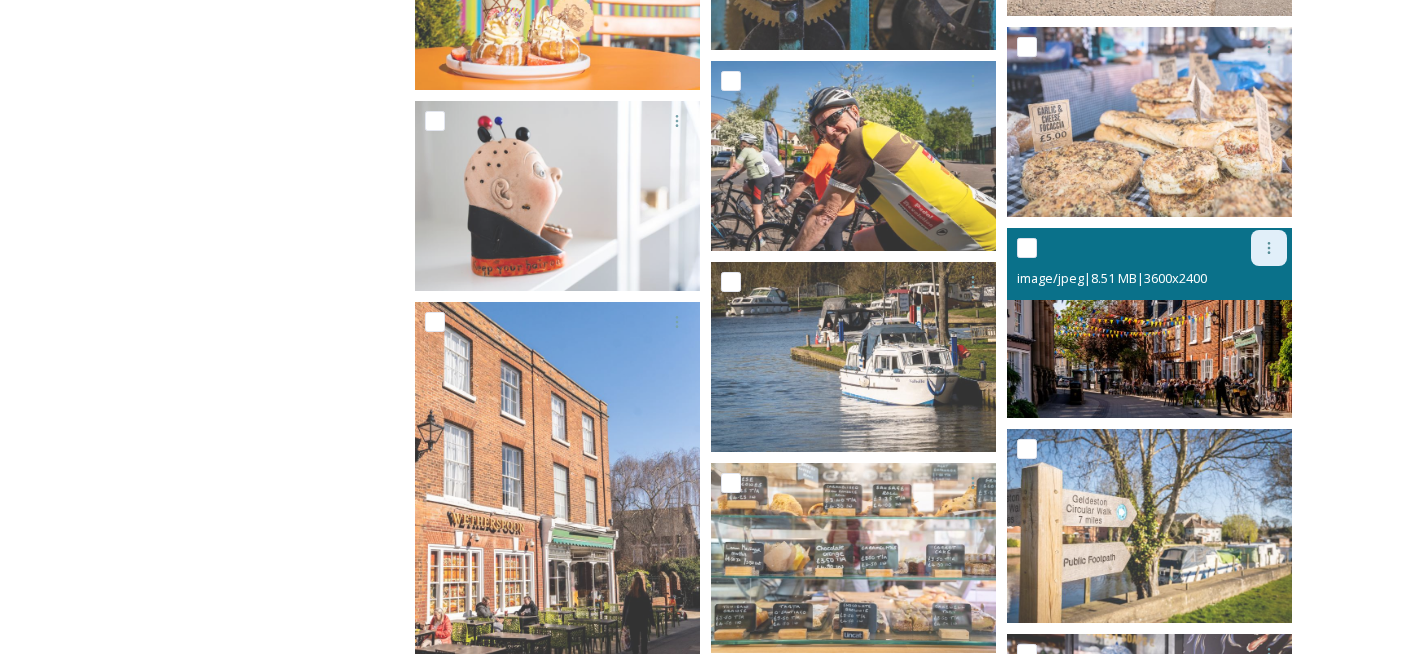 click 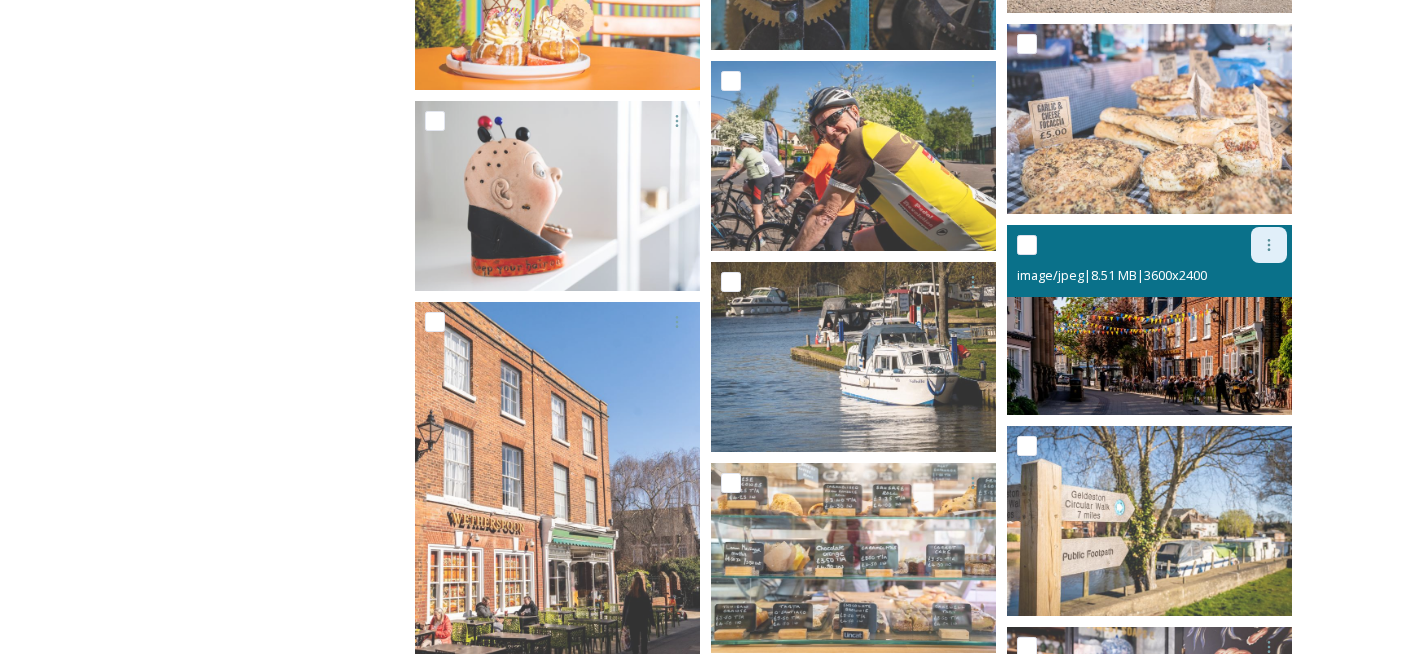 click at bounding box center (1269, 245) 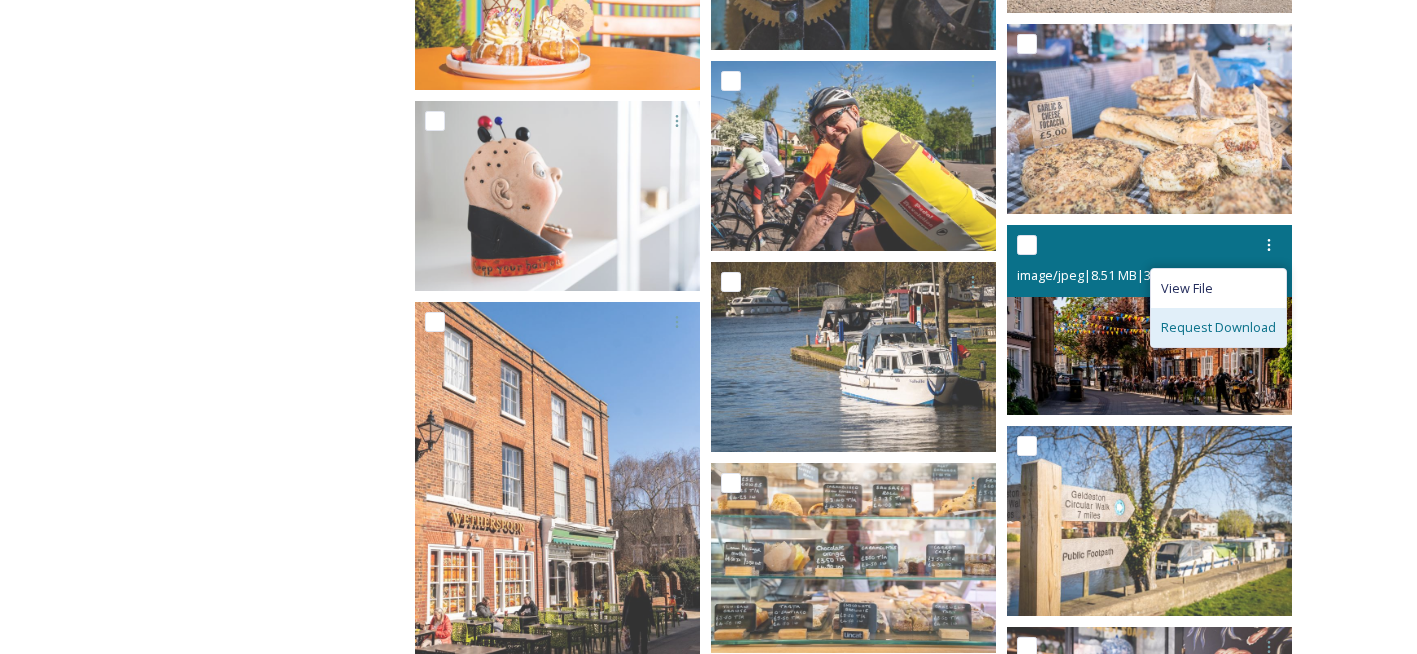 click on "Request Download" at bounding box center (1218, 327) 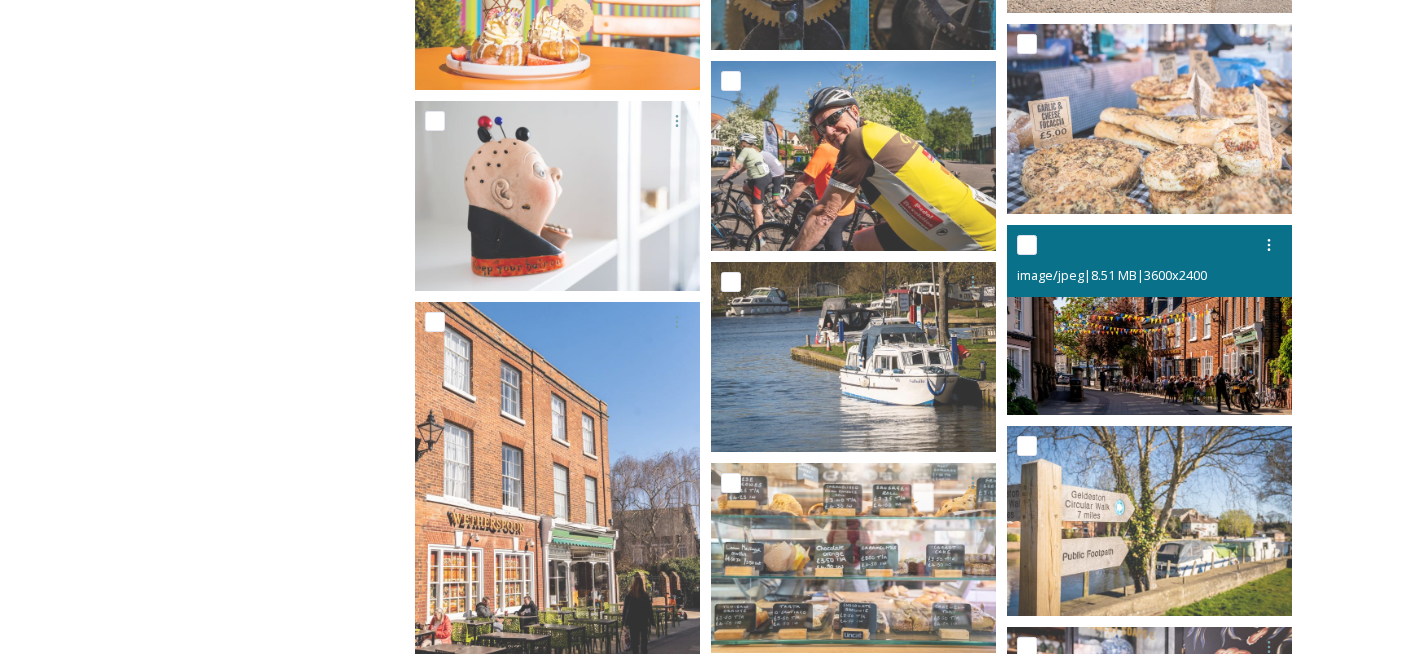scroll, scrollTop: 0, scrollLeft: 0, axis: both 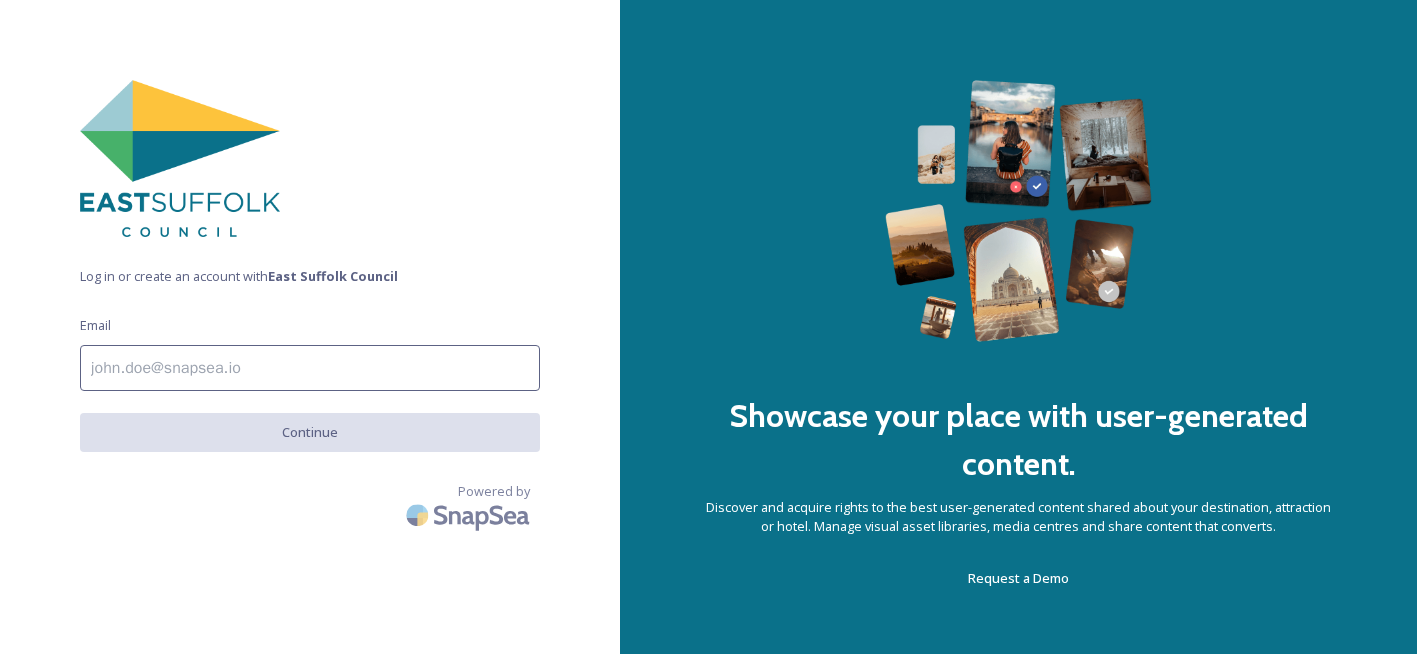 click at bounding box center (310, 368) 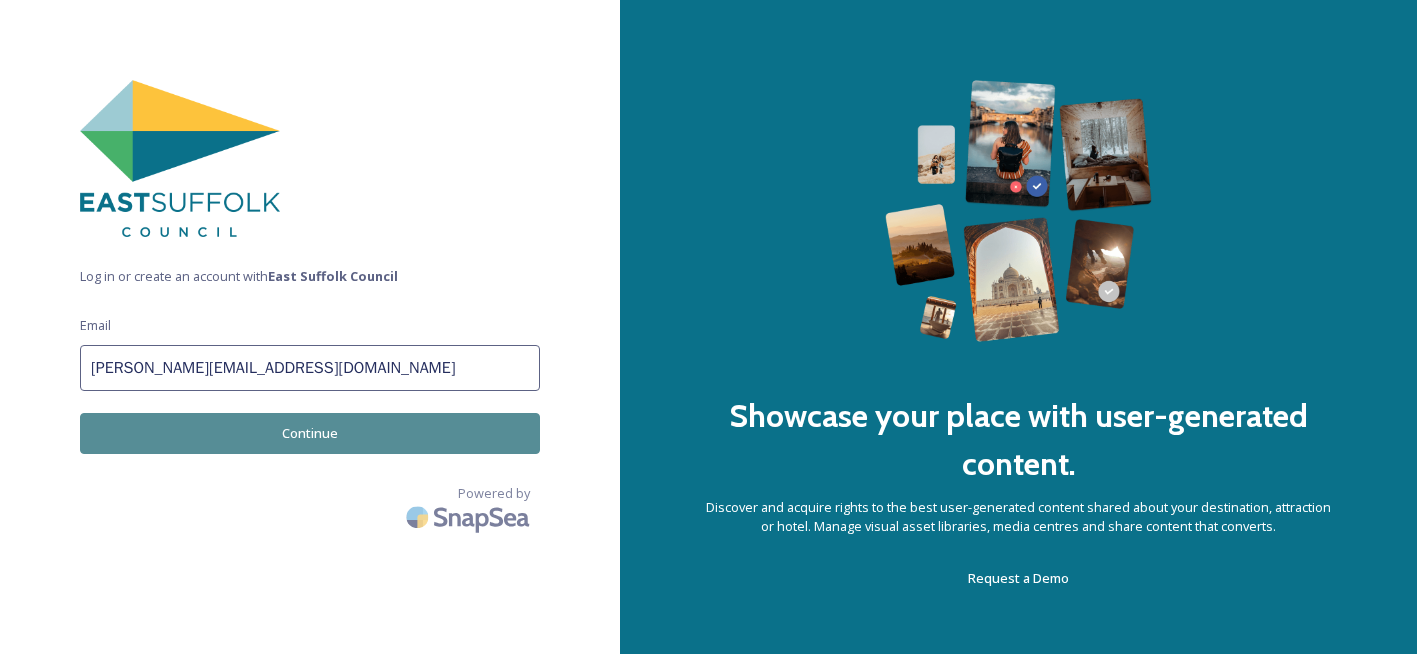click on "Continue" at bounding box center [310, 433] 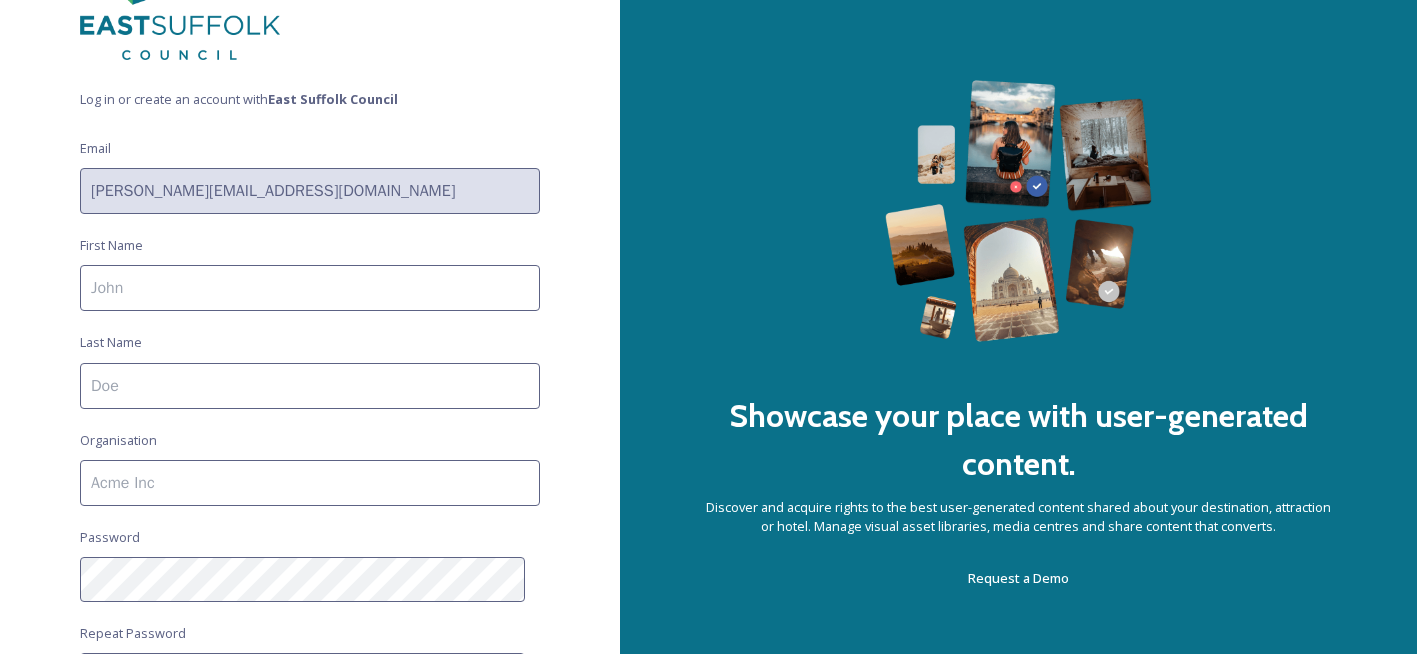 scroll, scrollTop: 200, scrollLeft: 0, axis: vertical 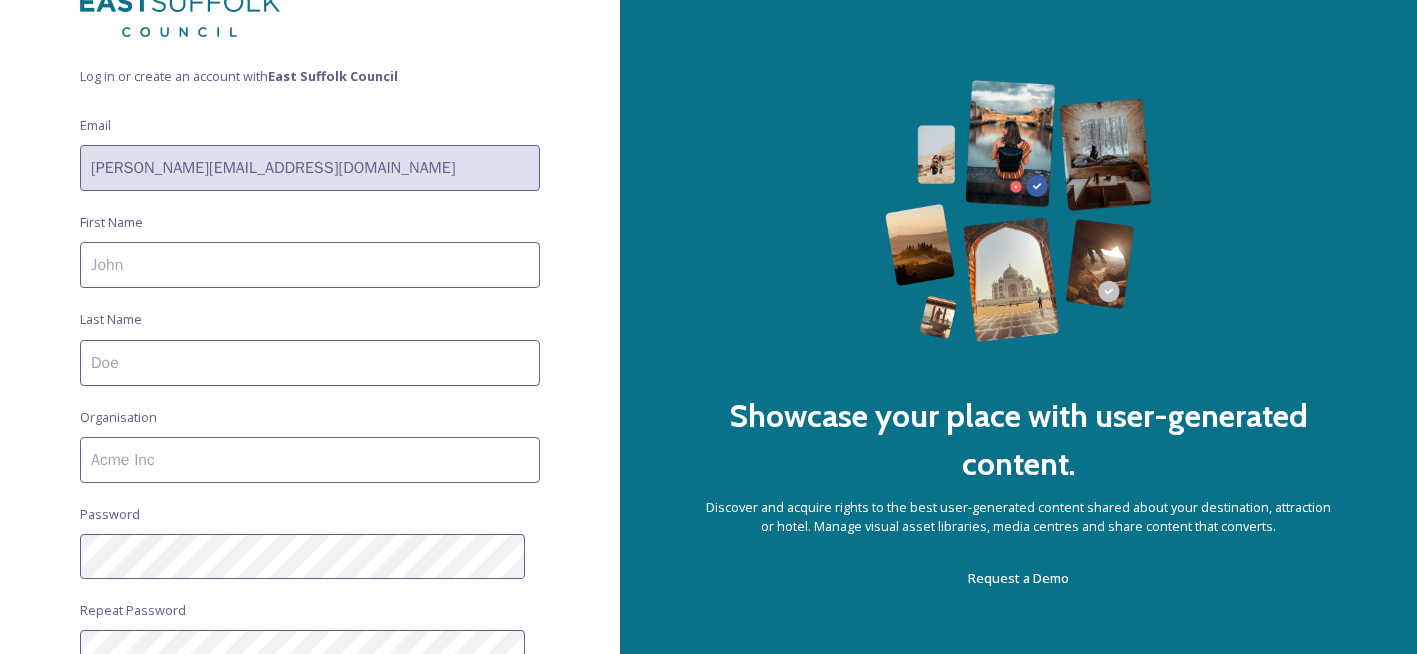 click at bounding box center (310, 265) 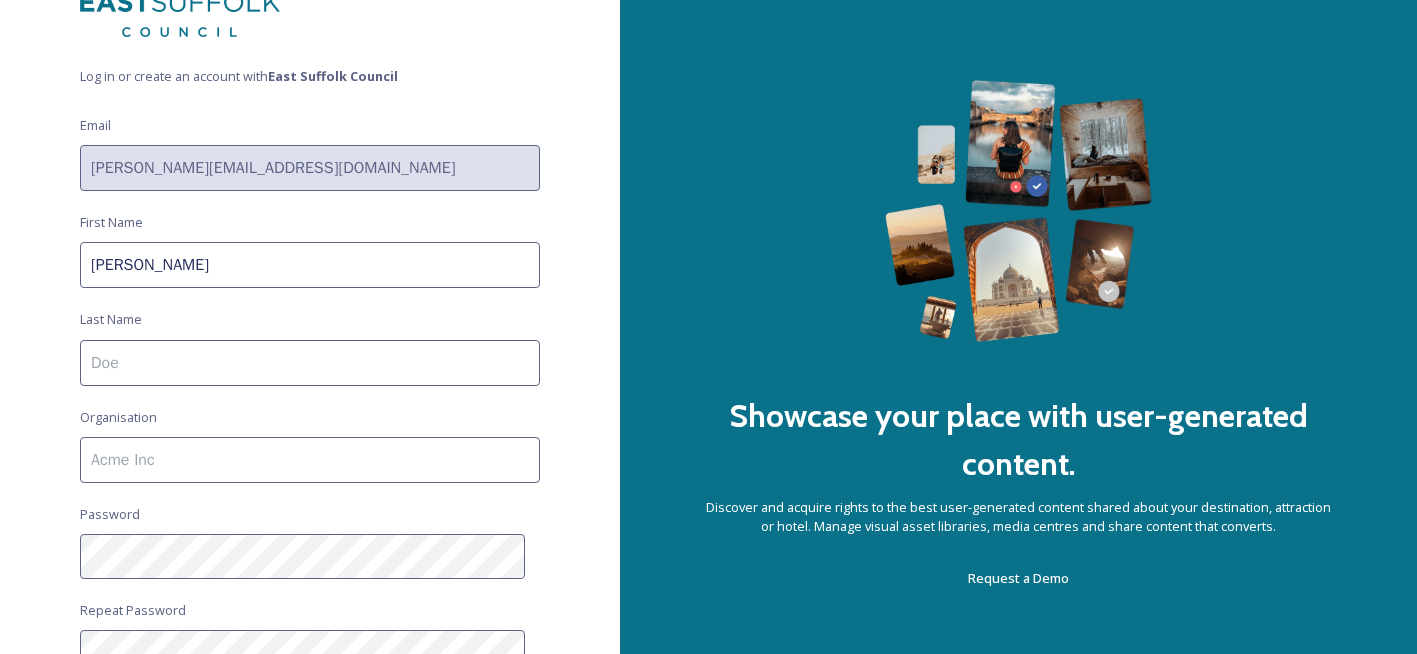 type on "Lower" 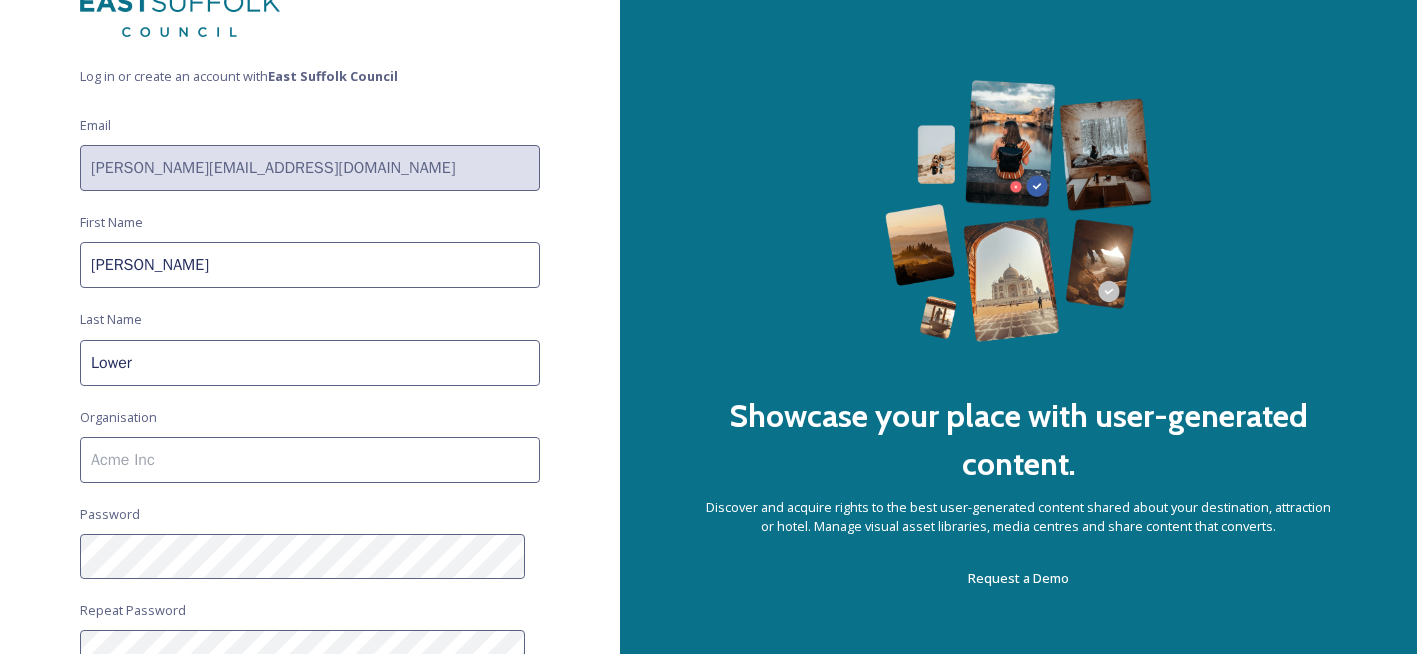 type on "Beccles Town Council" 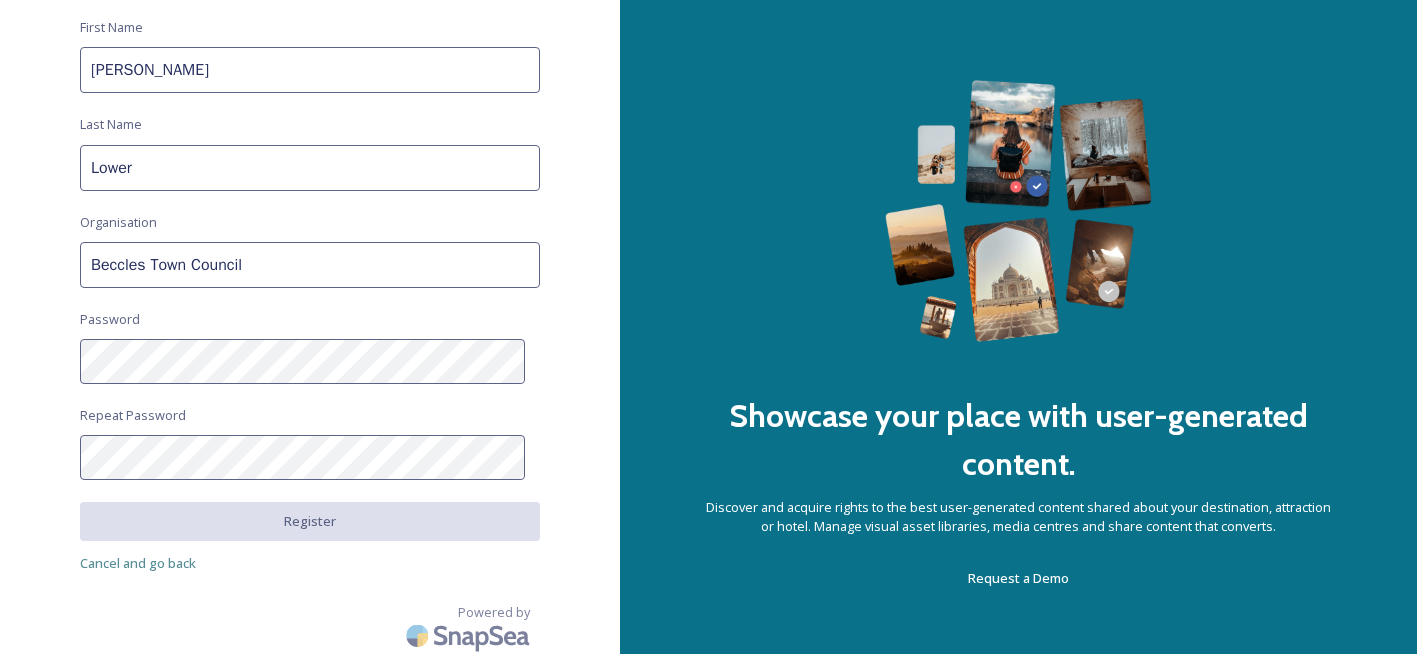 scroll, scrollTop: 396, scrollLeft: 0, axis: vertical 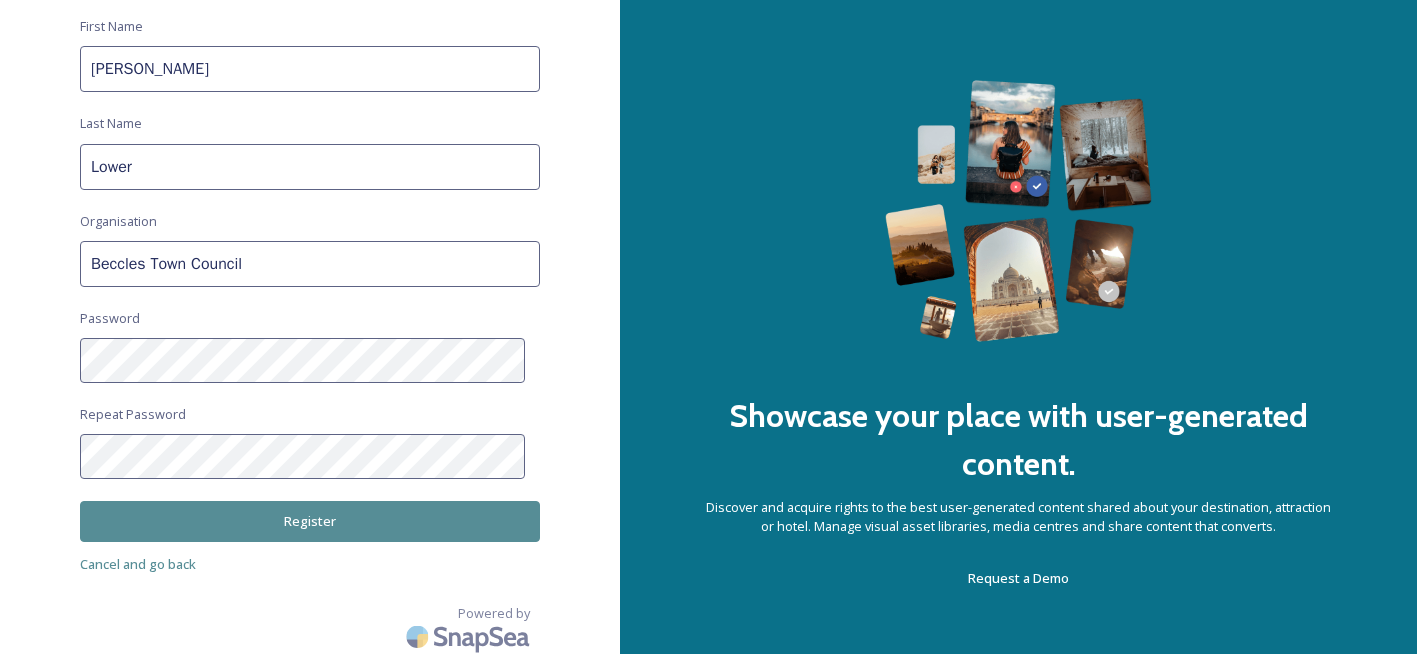 click on "Register" at bounding box center (310, 521) 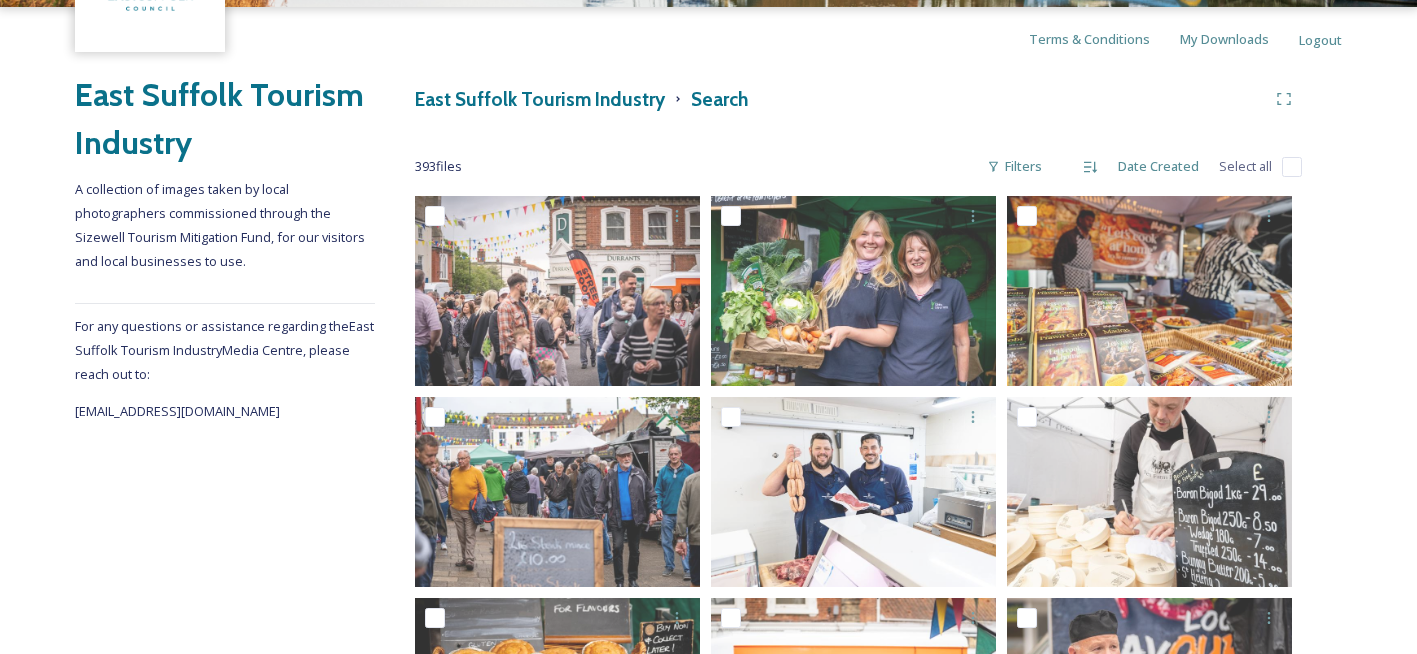 scroll, scrollTop: 400, scrollLeft: 0, axis: vertical 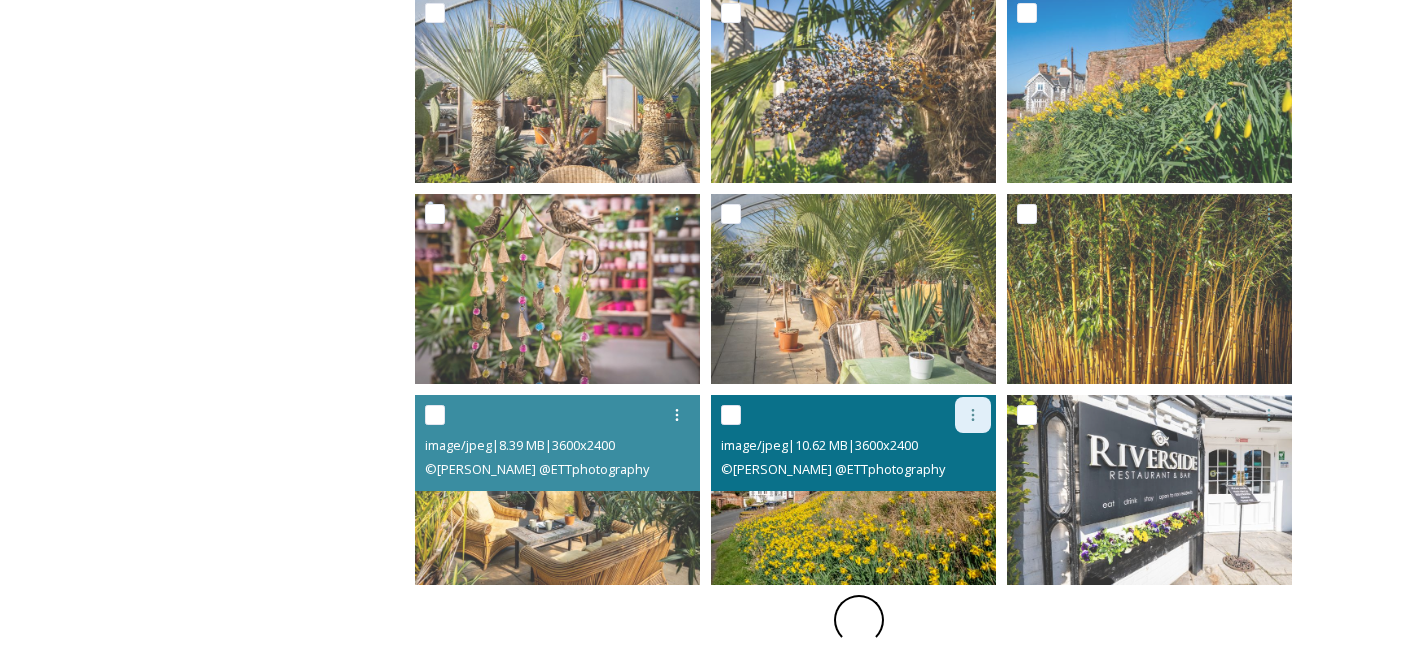 click at bounding box center [973, 415] 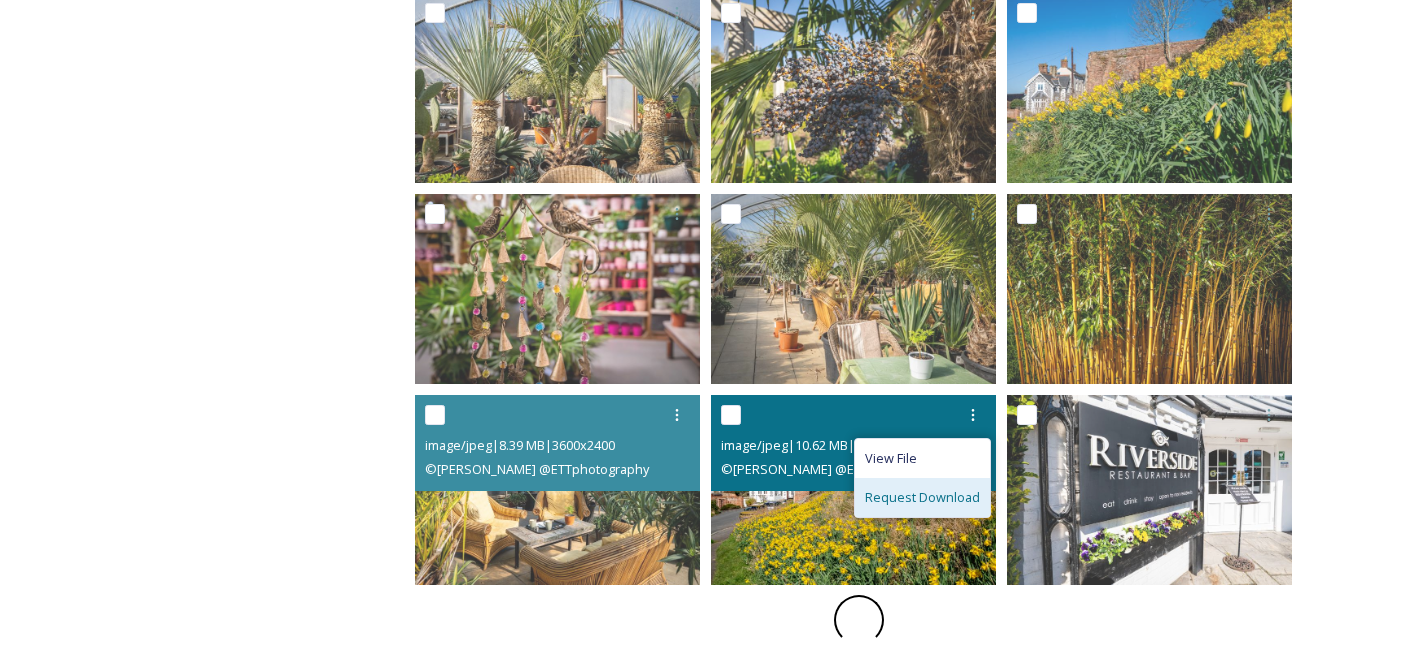 click on "Request Download" at bounding box center [922, 497] 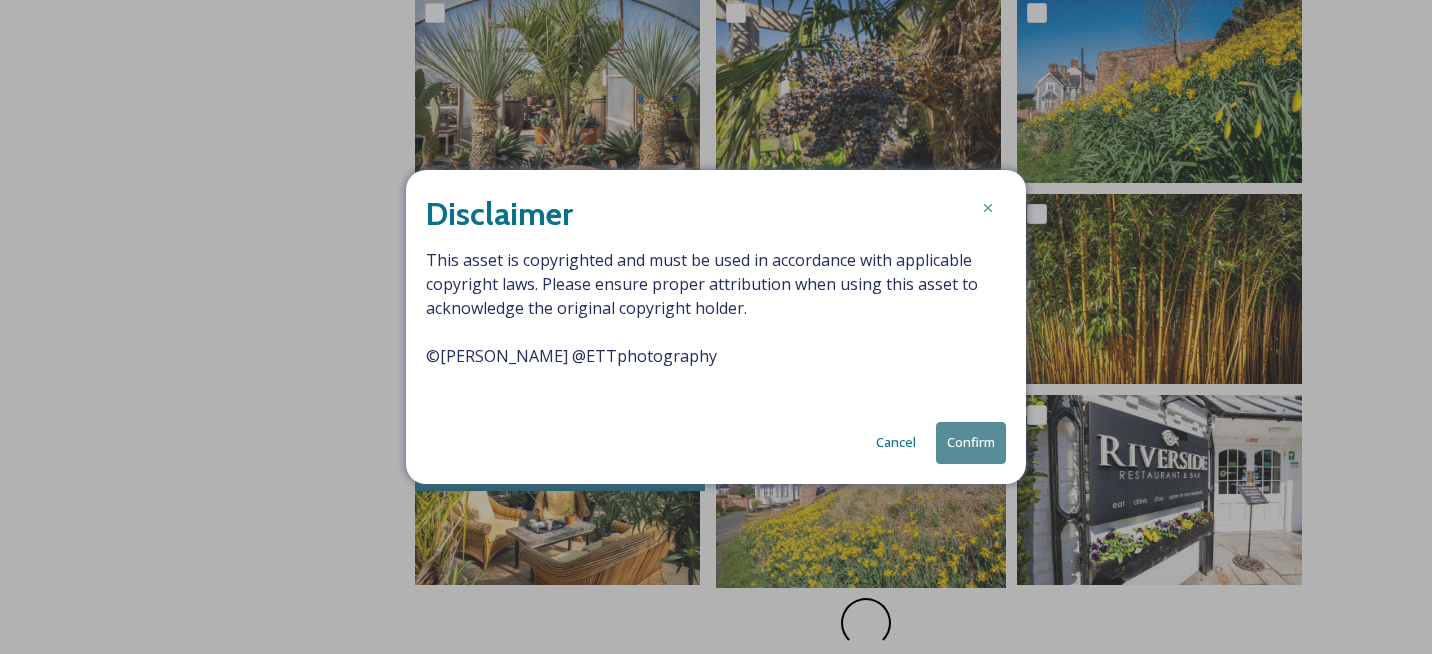 click on "Confirm" at bounding box center [971, 442] 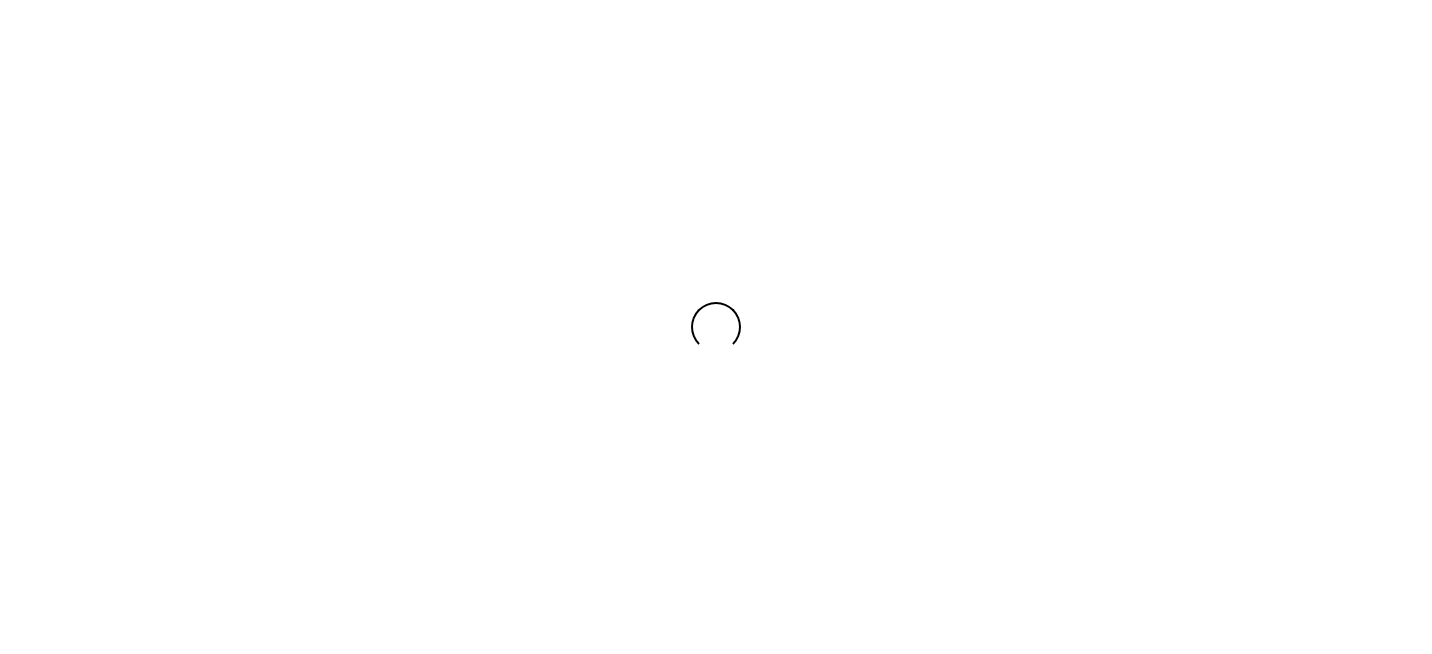 scroll, scrollTop: 0, scrollLeft: 0, axis: both 